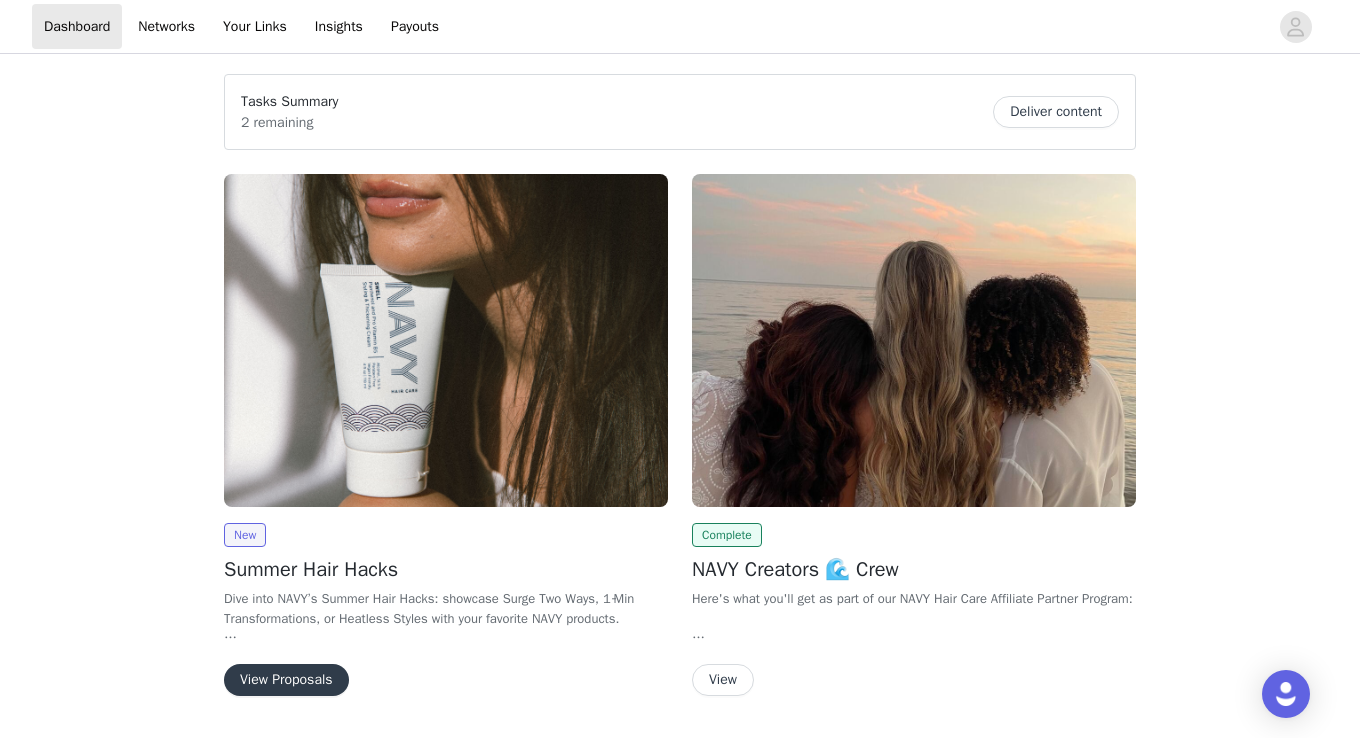 scroll, scrollTop: 0, scrollLeft: 0, axis: both 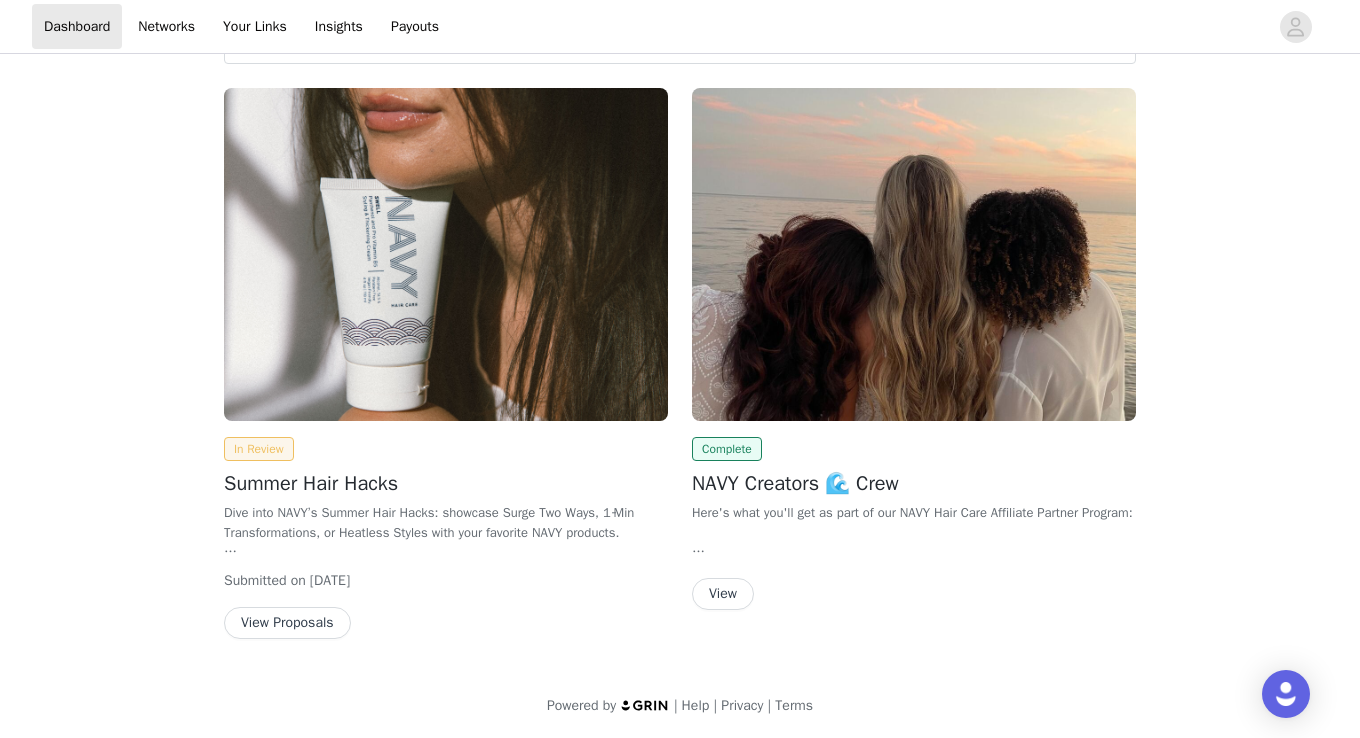 click on "In Review" at bounding box center (259, 449) 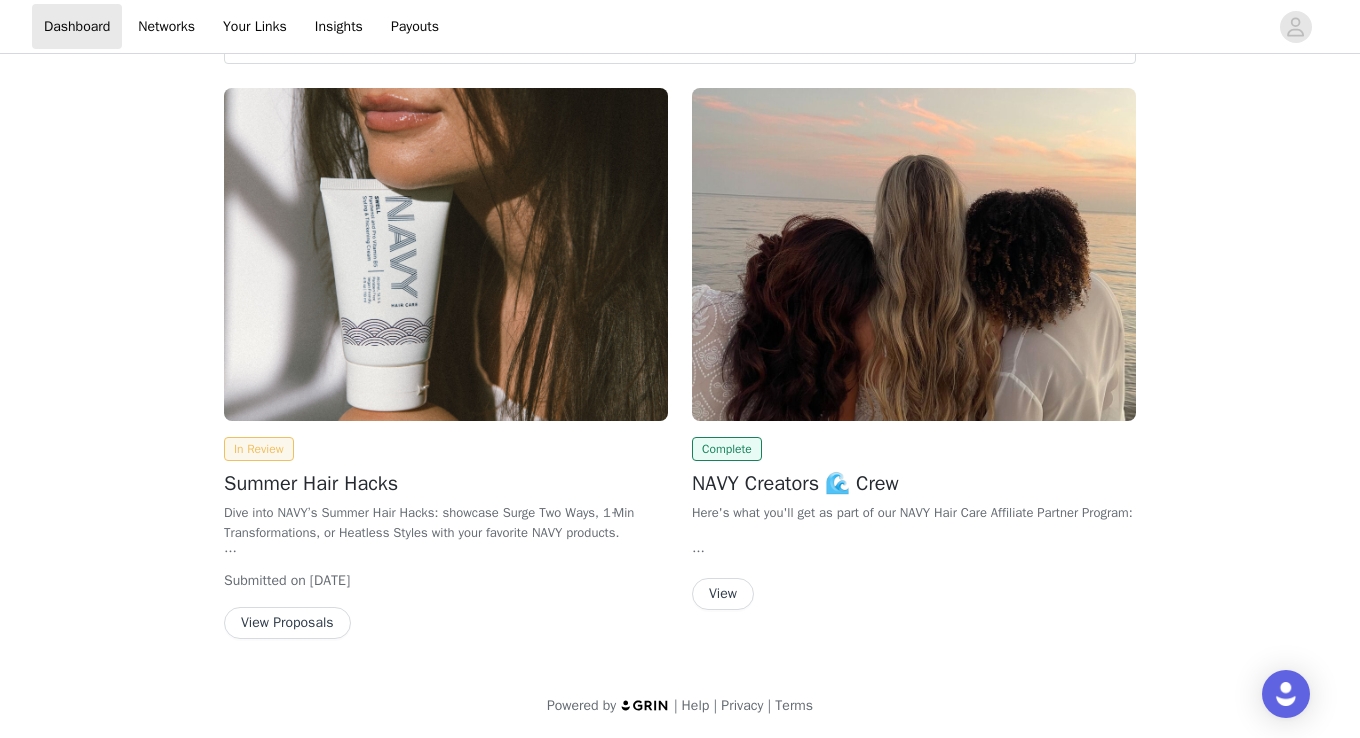 click on "In Review" at bounding box center [259, 449] 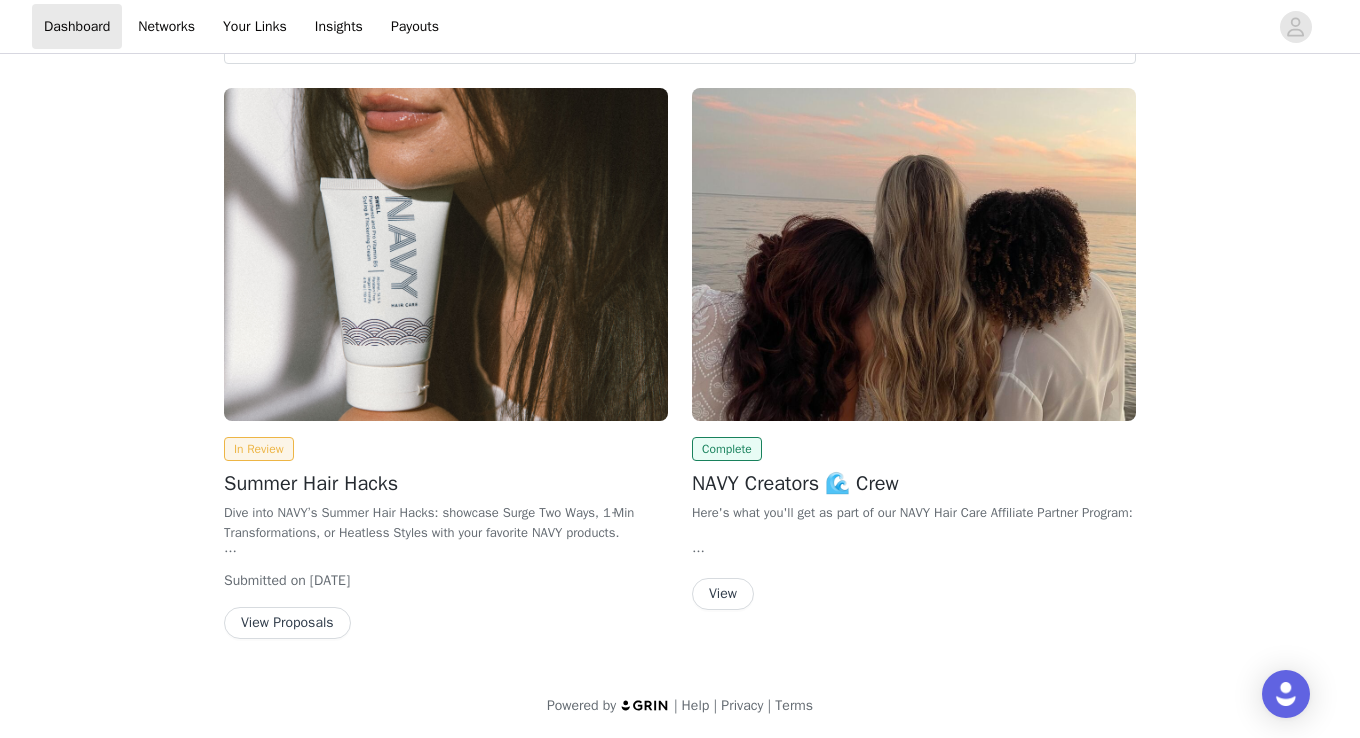 click on "View Proposals" at bounding box center (287, 623) 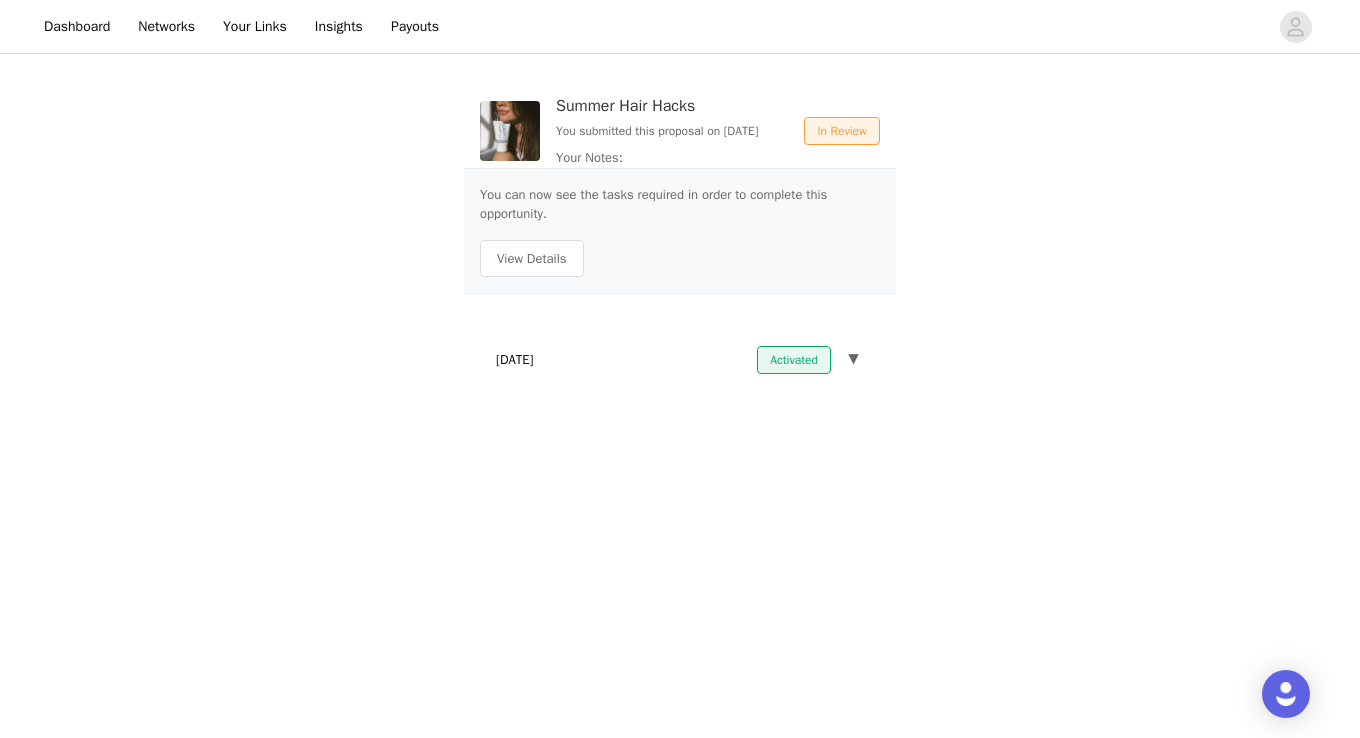 scroll, scrollTop: 0, scrollLeft: 0, axis: both 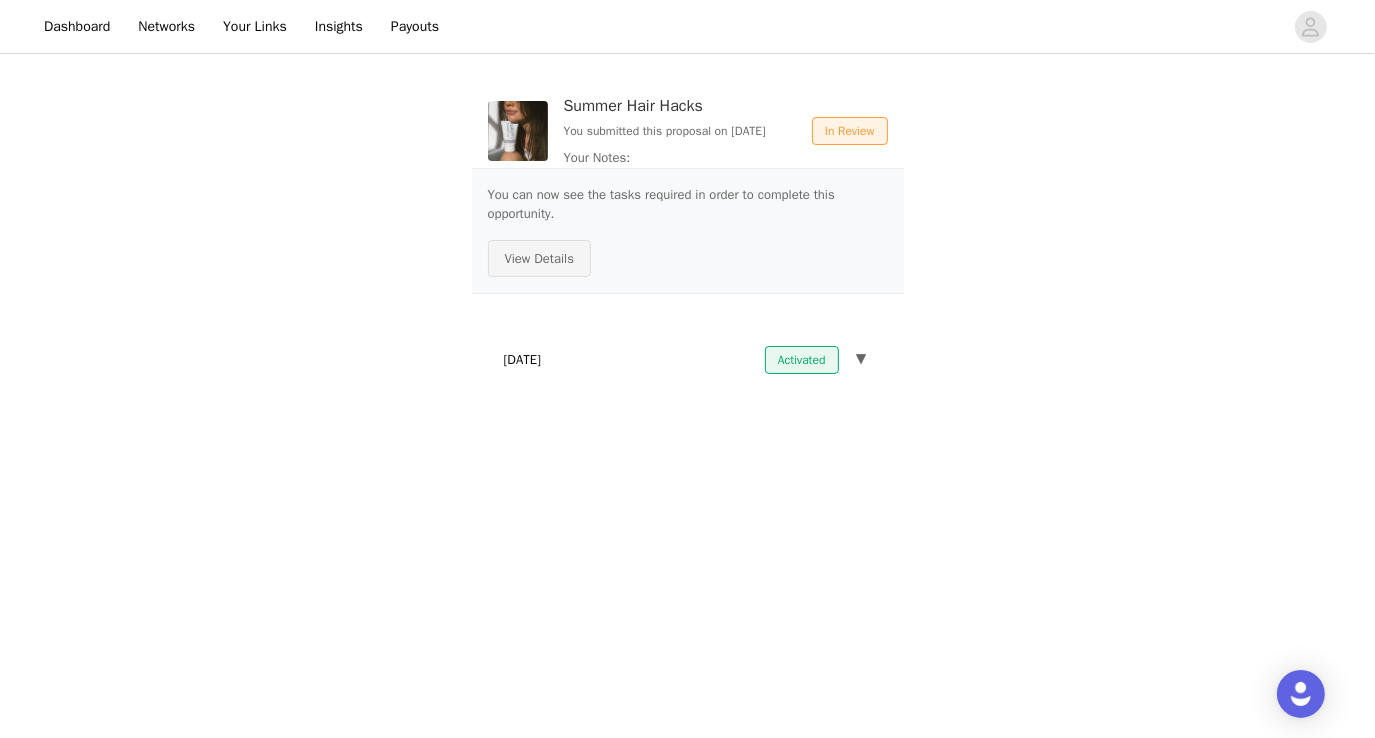 click on "View Details" at bounding box center (540, 259) 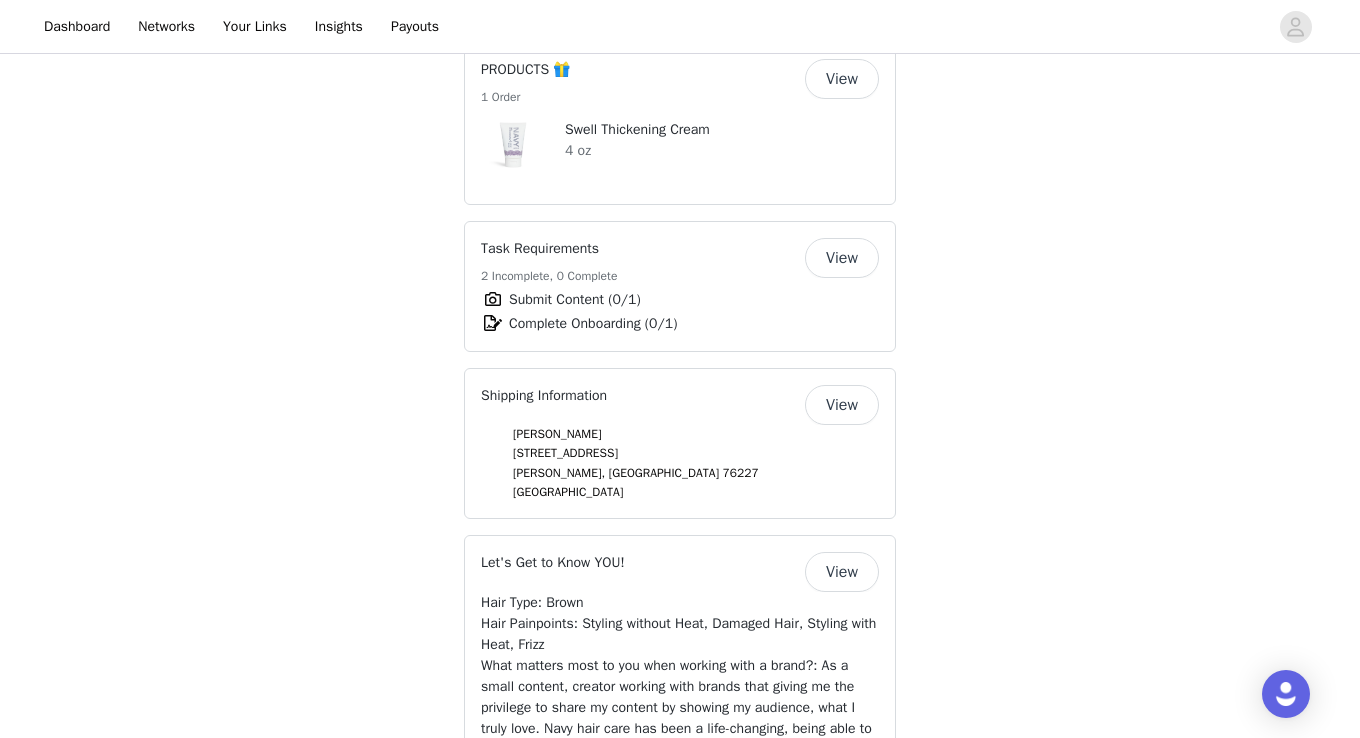 scroll, scrollTop: 1349, scrollLeft: 0, axis: vertical 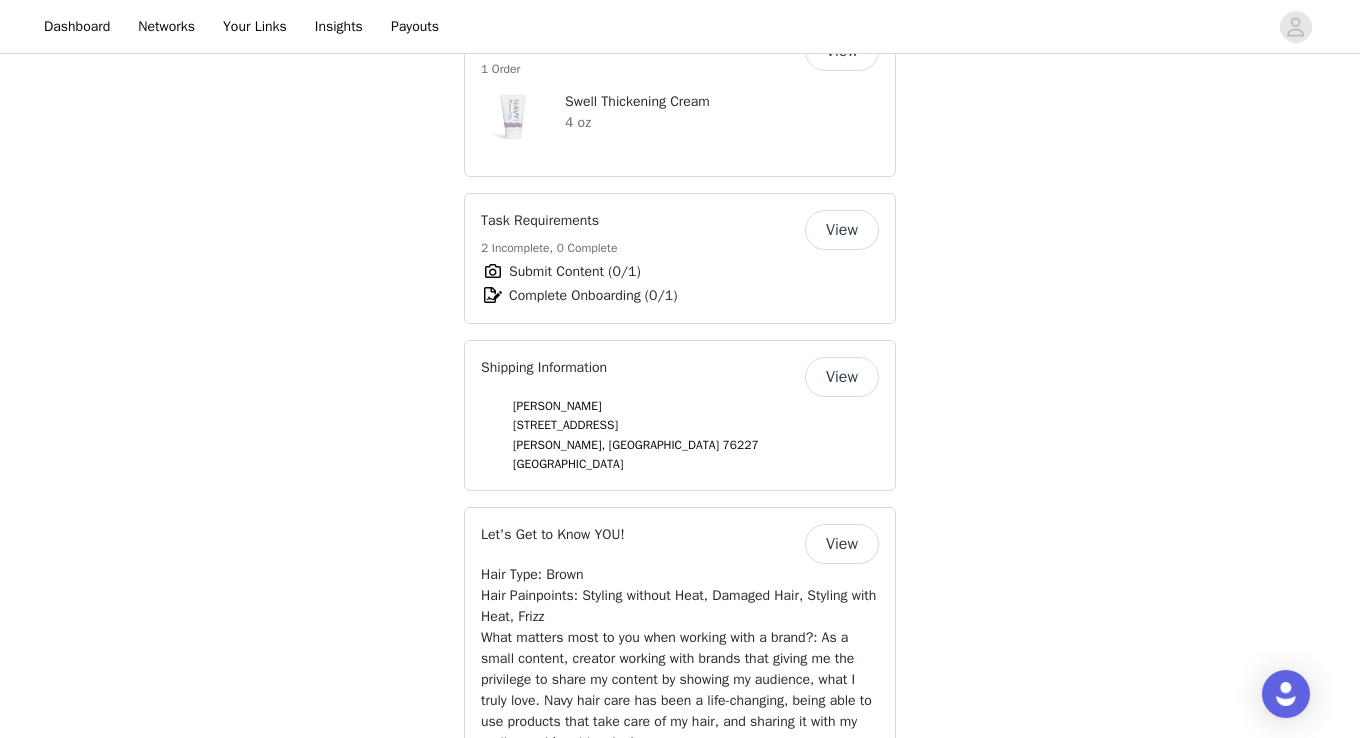click on "View" at bounding box center [842, 230] 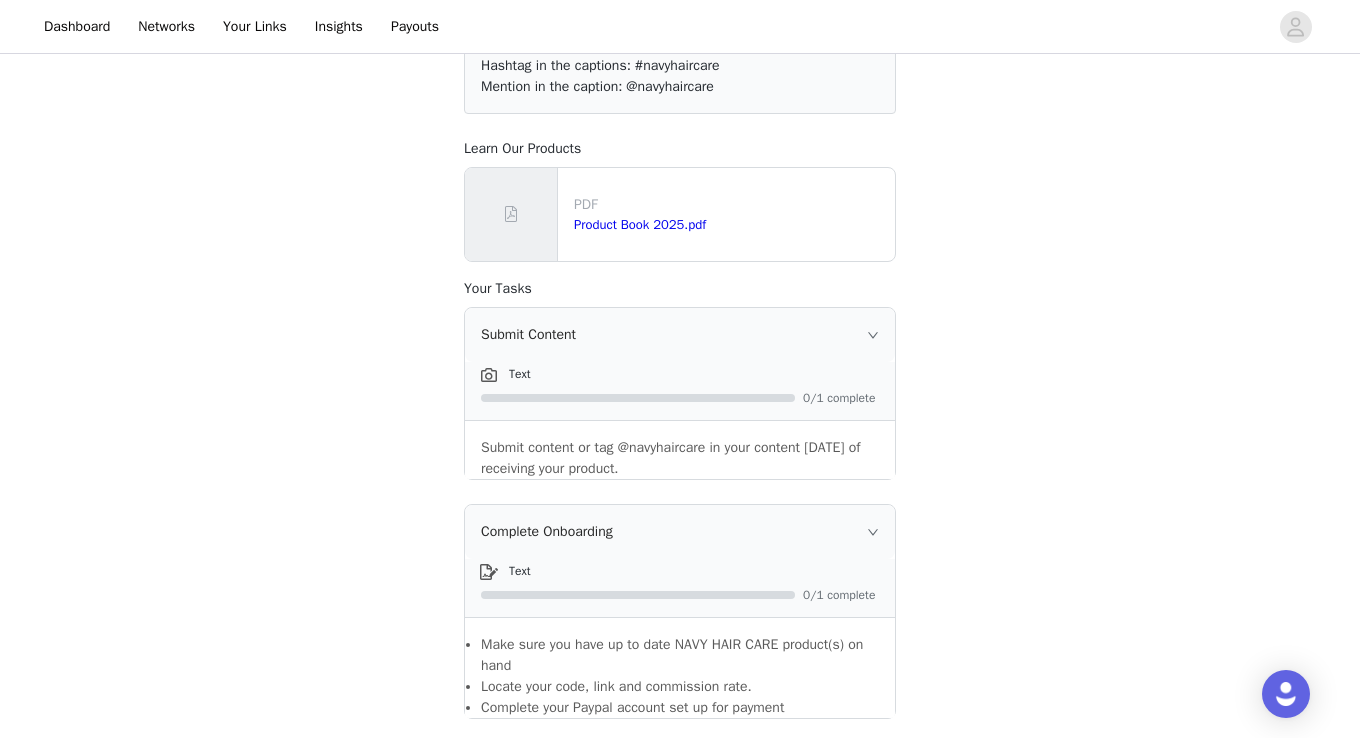 scroll, scrollTop: 202, scrollLeft: 0, axis: vertical 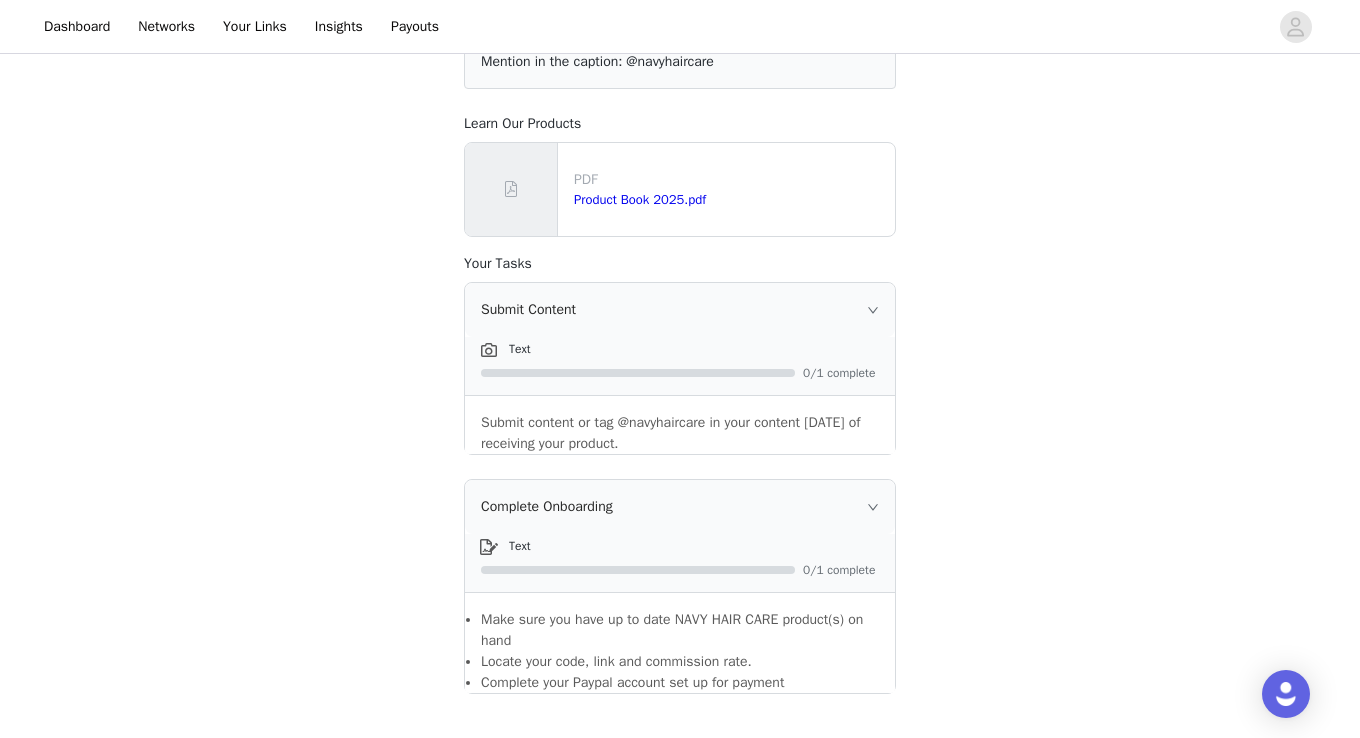 click at bounding box center [489, 350] 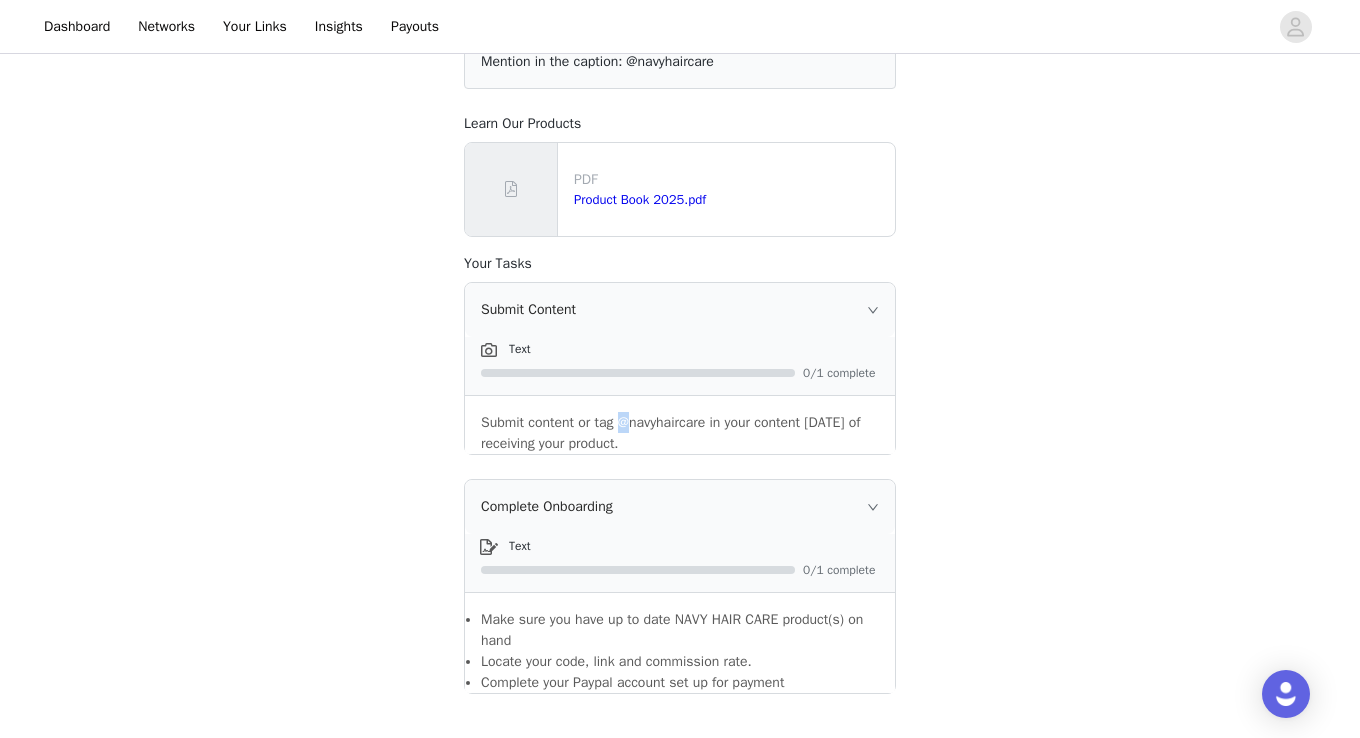 click on "Submit content or tag @navyhaircare in your content within 30 days of receiving your product." at bounding box center [680, 425] 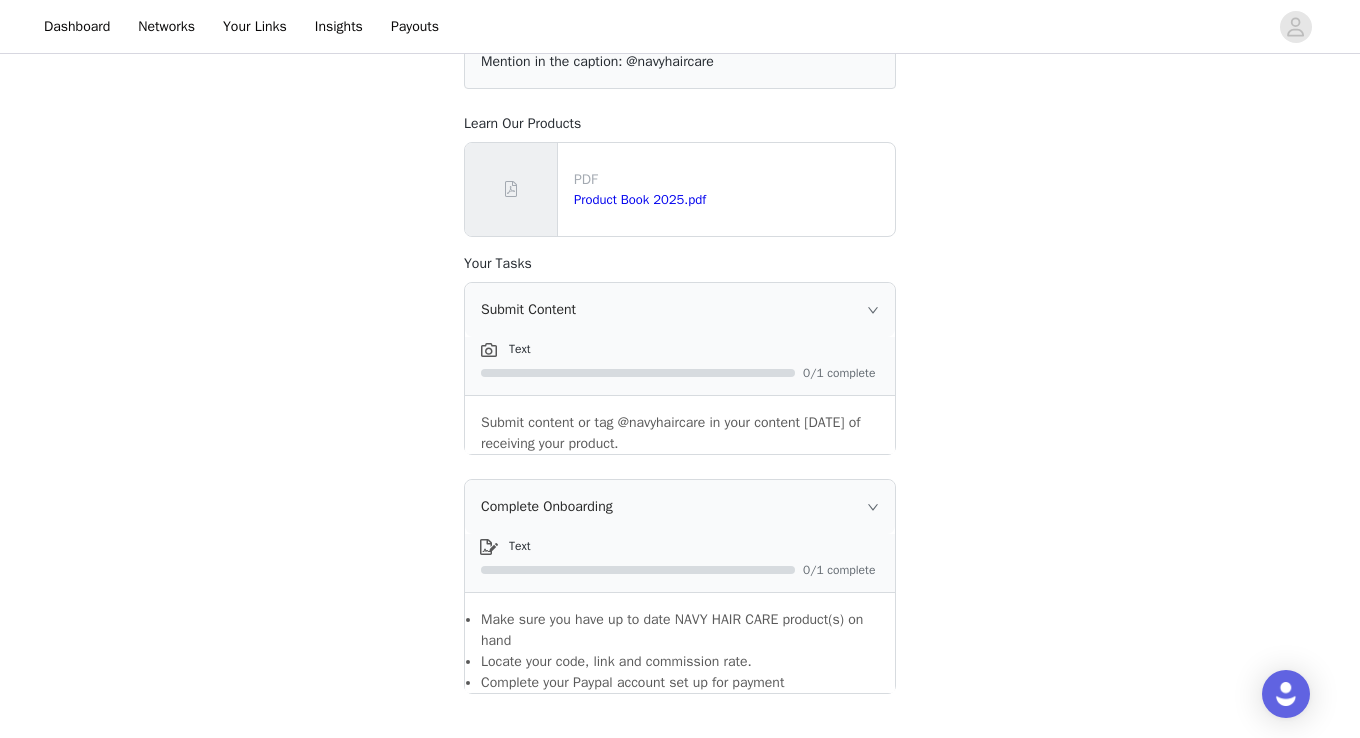 drag, startPoint x: 626, startPoint y: 403, endPoint x: 980, endPoint y: 334, distance: 360.6619 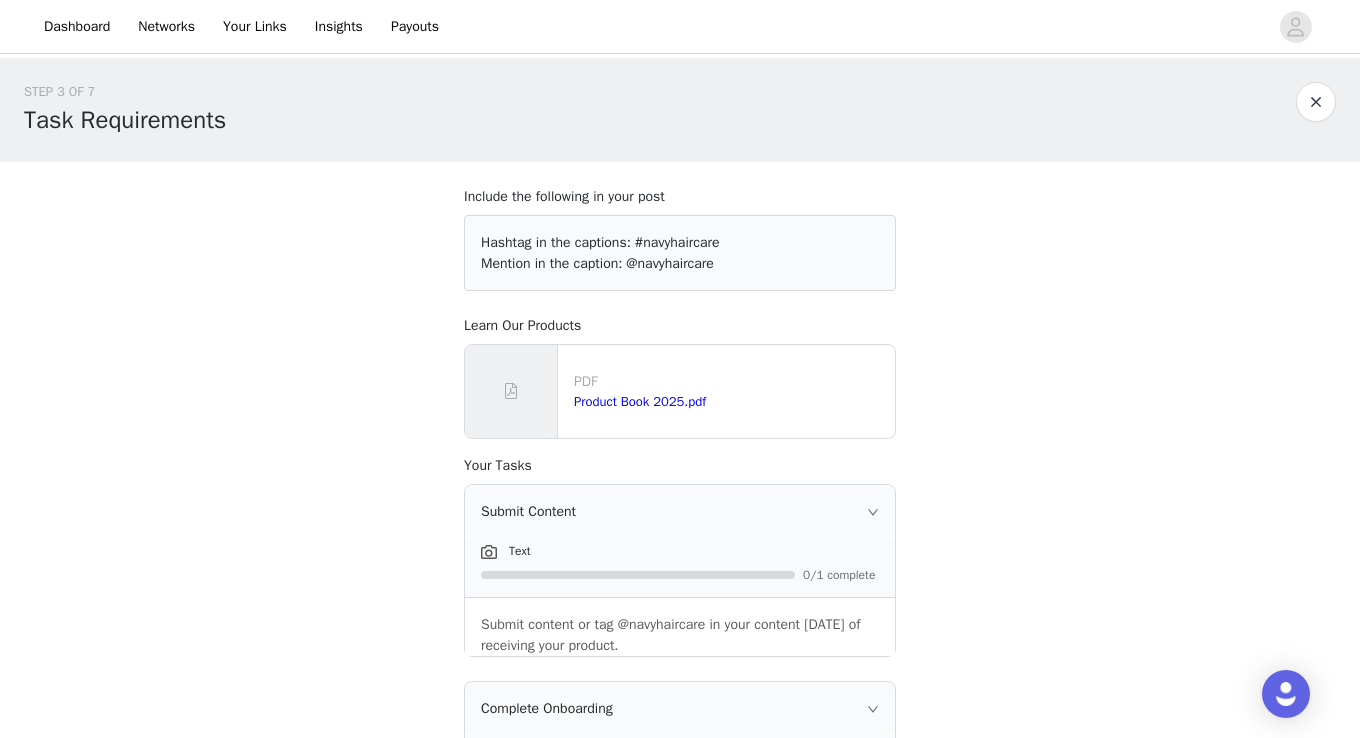 scroll, scrollTop: 202, scrollLeft: 0, axis: vertical 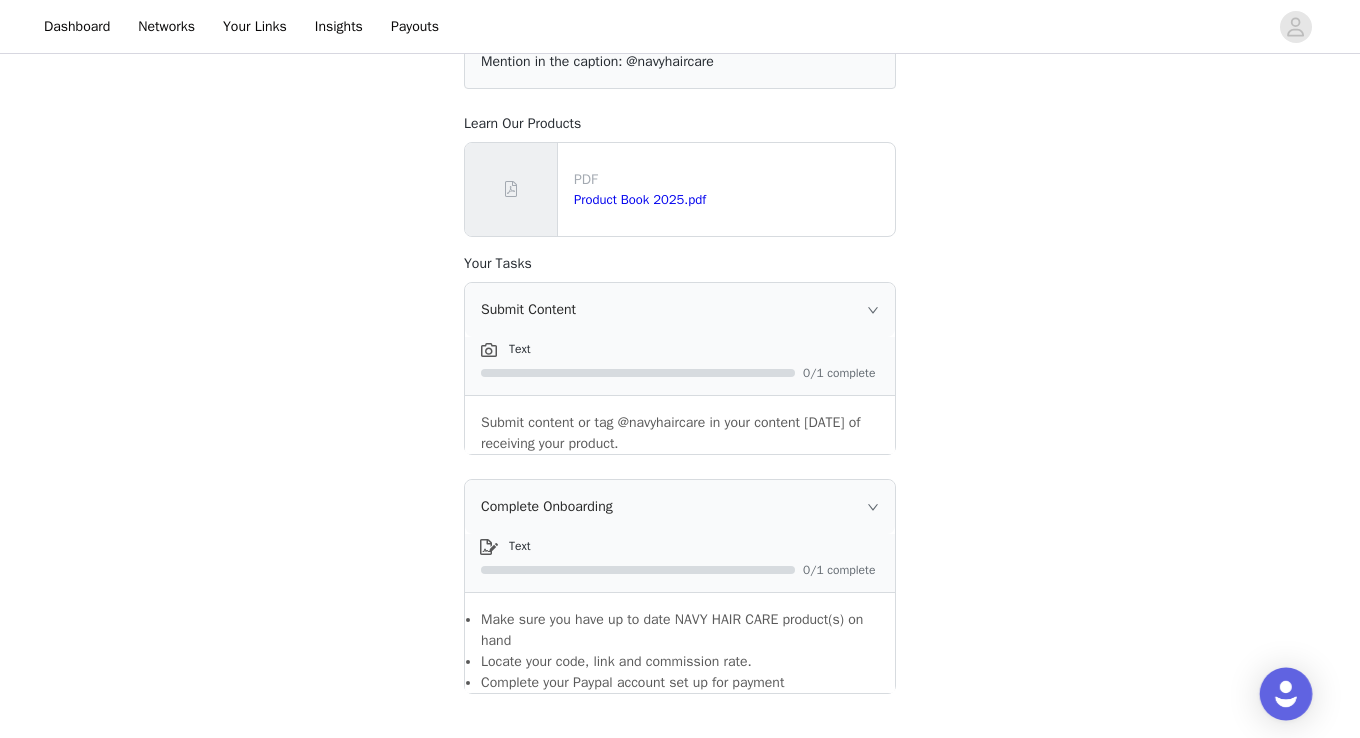 click at bounding box center (1286, 694) 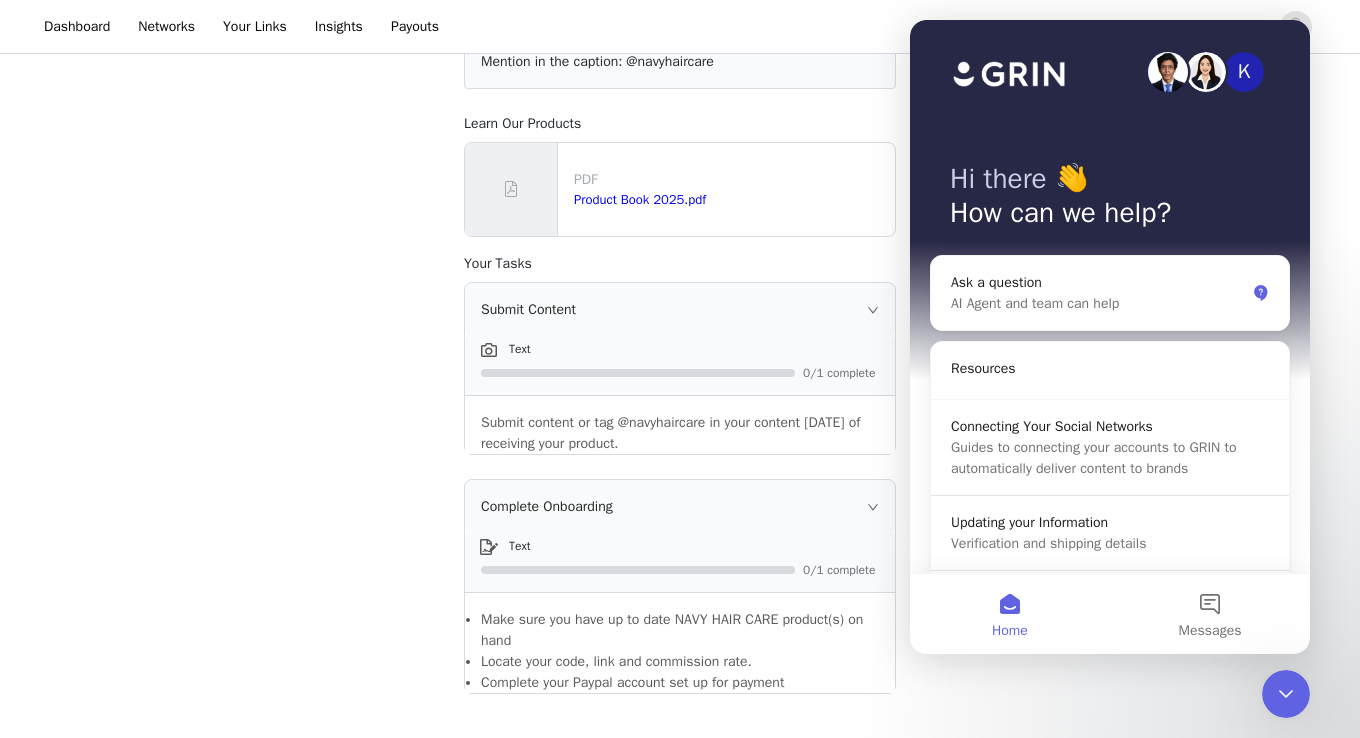 scroll, scrollTop: 0, scrollLeft: 0, axis: both 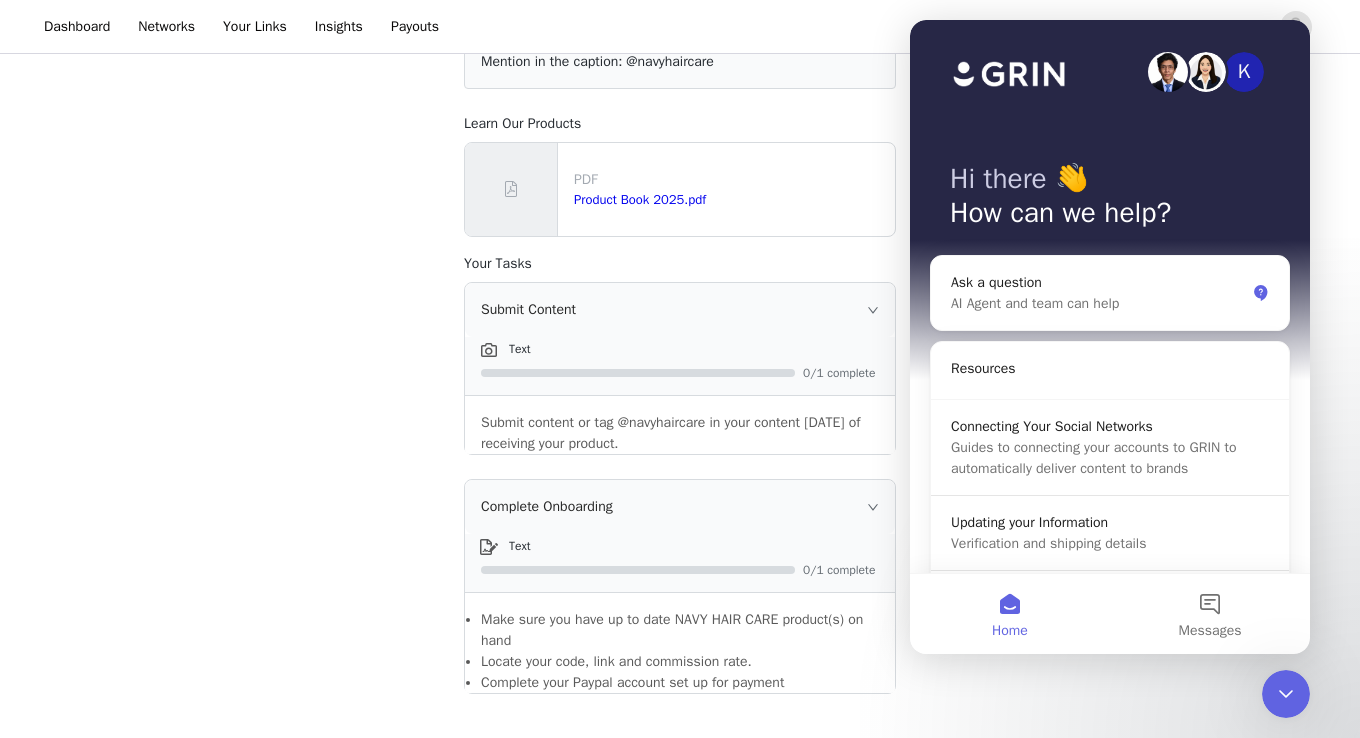 click on "STEP 3 OF 7
Task Requirements
Include the following in your post    Hashtag in the captions:    #navyhaircare    Mention in the caption:    @navyhaircare         Learn Our Products     PDF   Product Book 2025.pdf           Your Tasks     Submit Content   Text     0/1 complete     Submit content or tag @navyhaircare in your content within 30 days of receiving your product.      Complete Onboarding   Text     0/1 complete
Make sure you have up to date NAVY HAIR CARE product(s) on hand
Locate your code, link and commission rate.
Complete your Paypal account set up for payment" at bounding box center [680, 299] 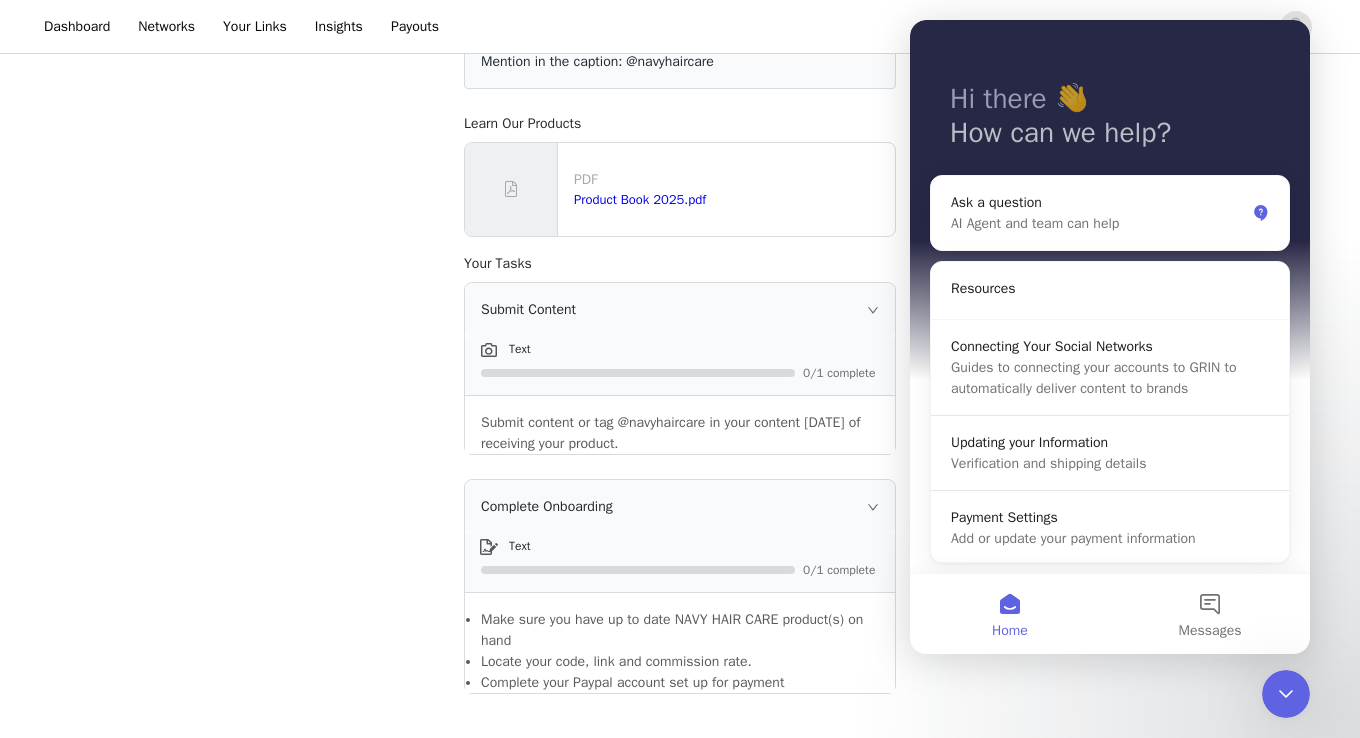 click on "STEP 3 OF 7
Task Requirements
Include the following in your post    Hashtag in the captions:    #navyhaircare    Mention in the caption:    @navyhaircare         Learn Our Products     PDF   Product Book 2025.pdf           Your Tasks     Submit Content   Text     0/1 complete     Submit content or tag @navyhaircare in your content within 30 days of receiving your product.      Complete Onboarding   Text     0/1 complete
Make sure you have up to date NAVY HAIR CARE product(s) on hand
Locate your code, link and commission rate.
Complete your Paypal account set up for payment" at bounding box center (680, 299) 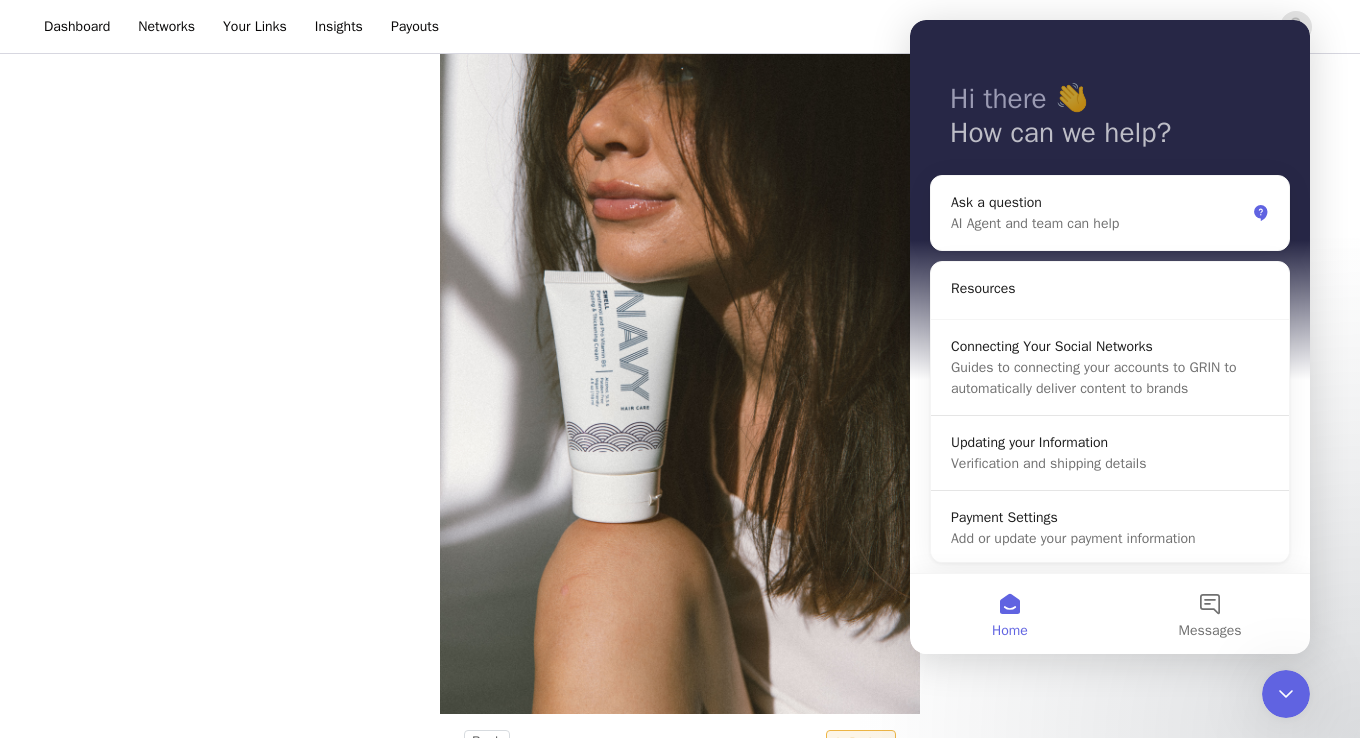 scroll, scrollTop: 202, scrollLeft: 0, axis: vertical 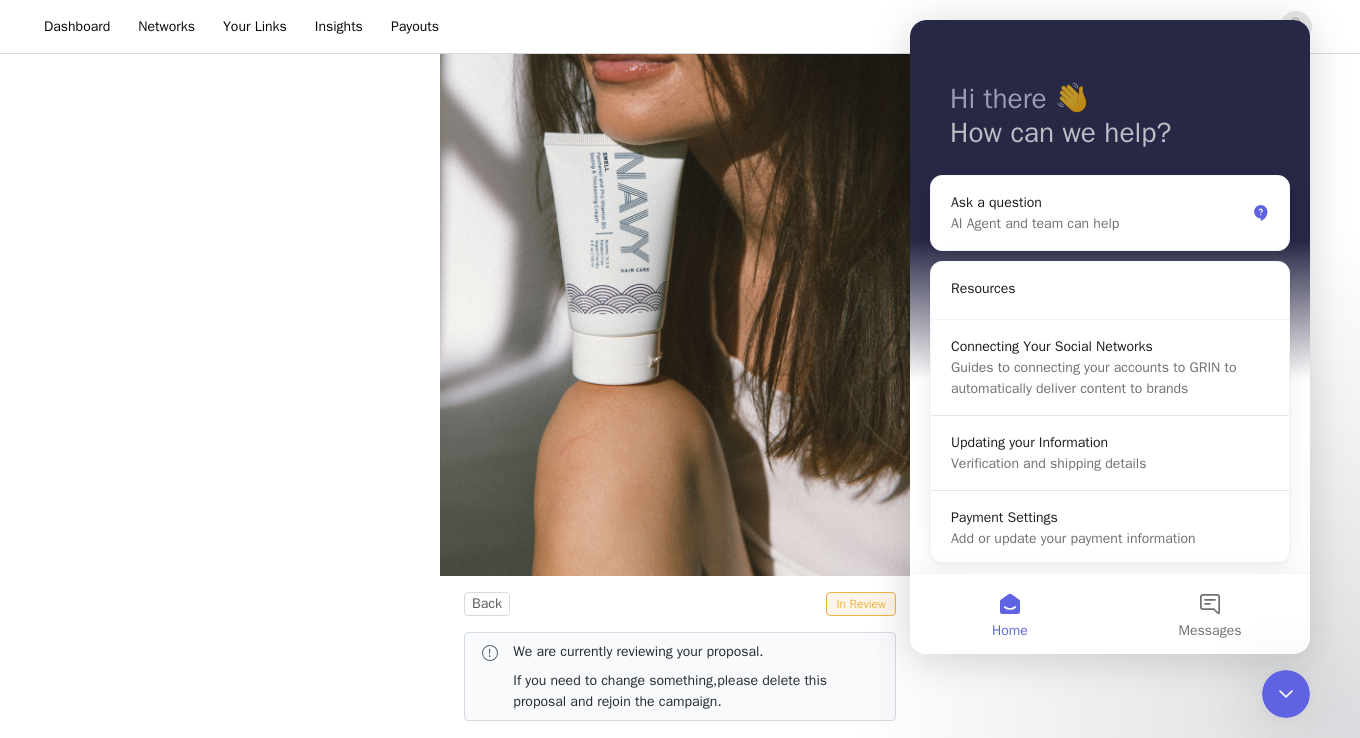 click 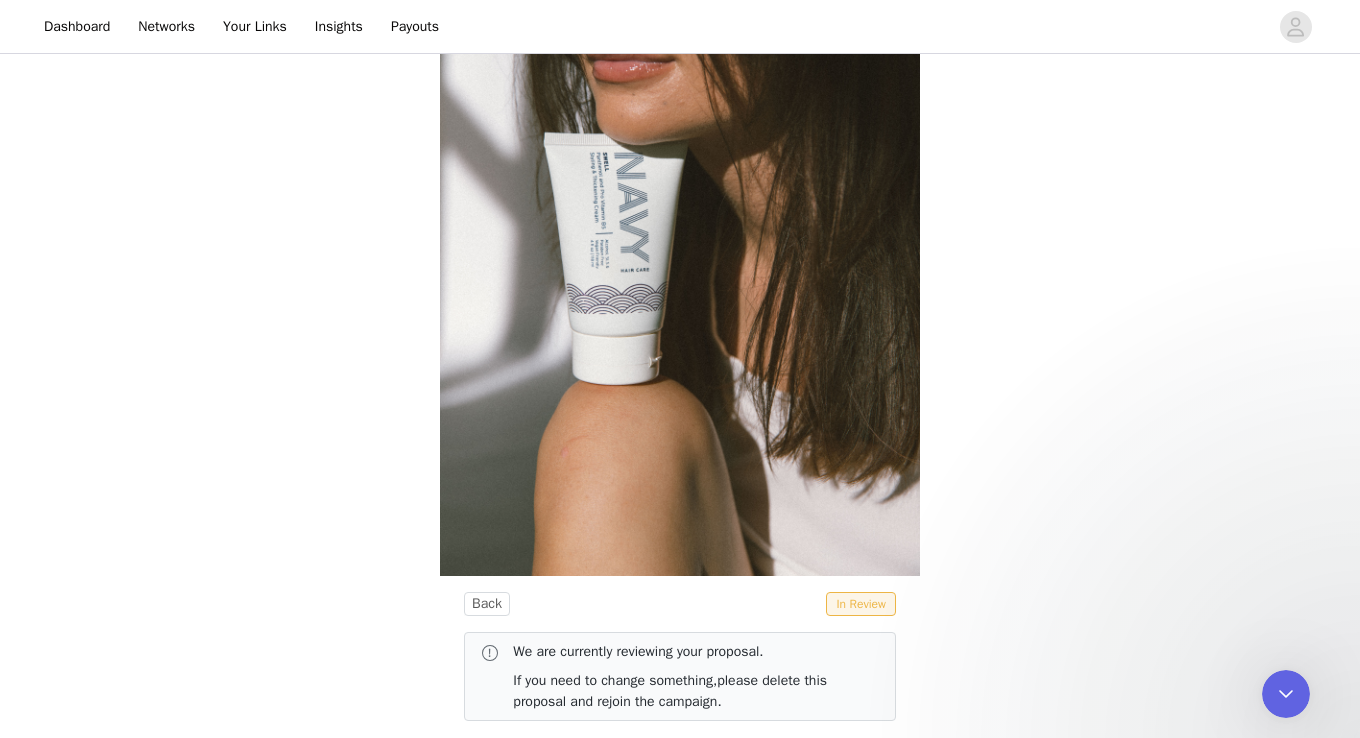 scroll, scrollTop: 0, scrollLeft: 0, axis: both 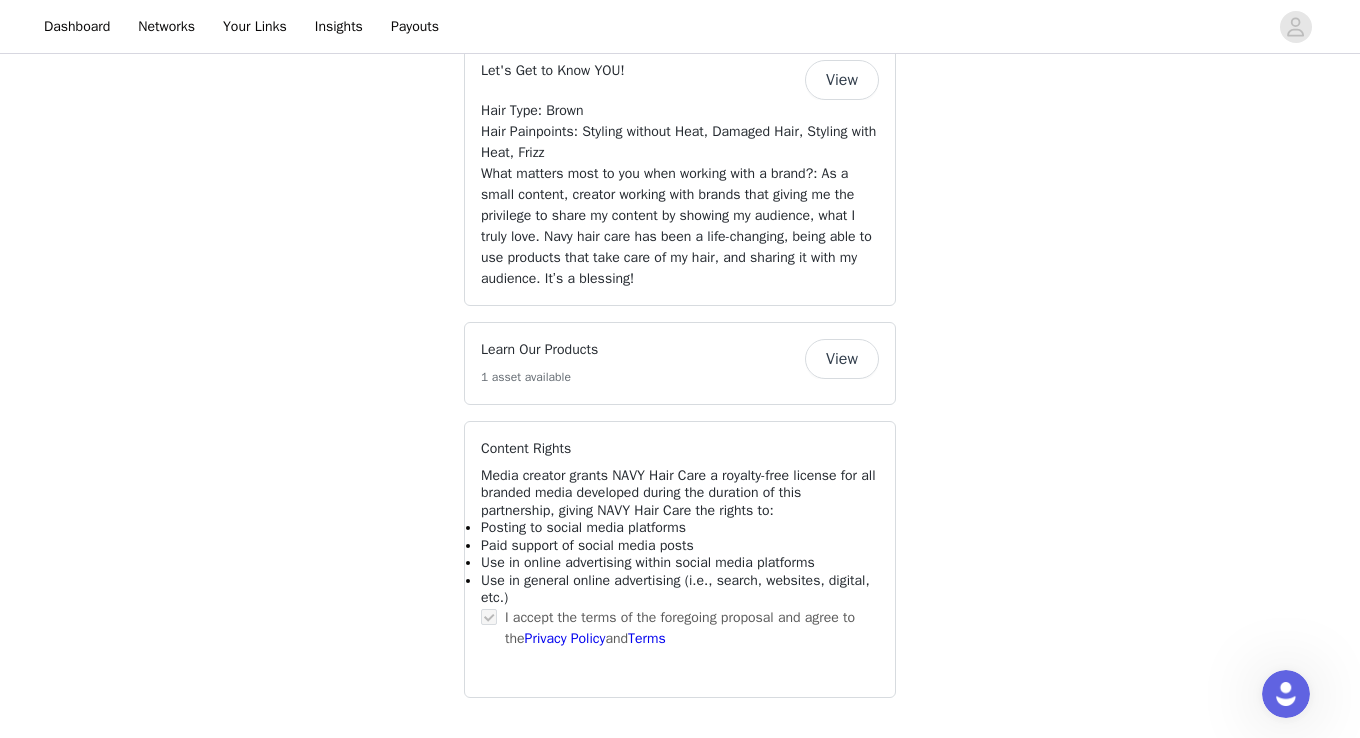 click on "View" at bounding box center (842, 359) 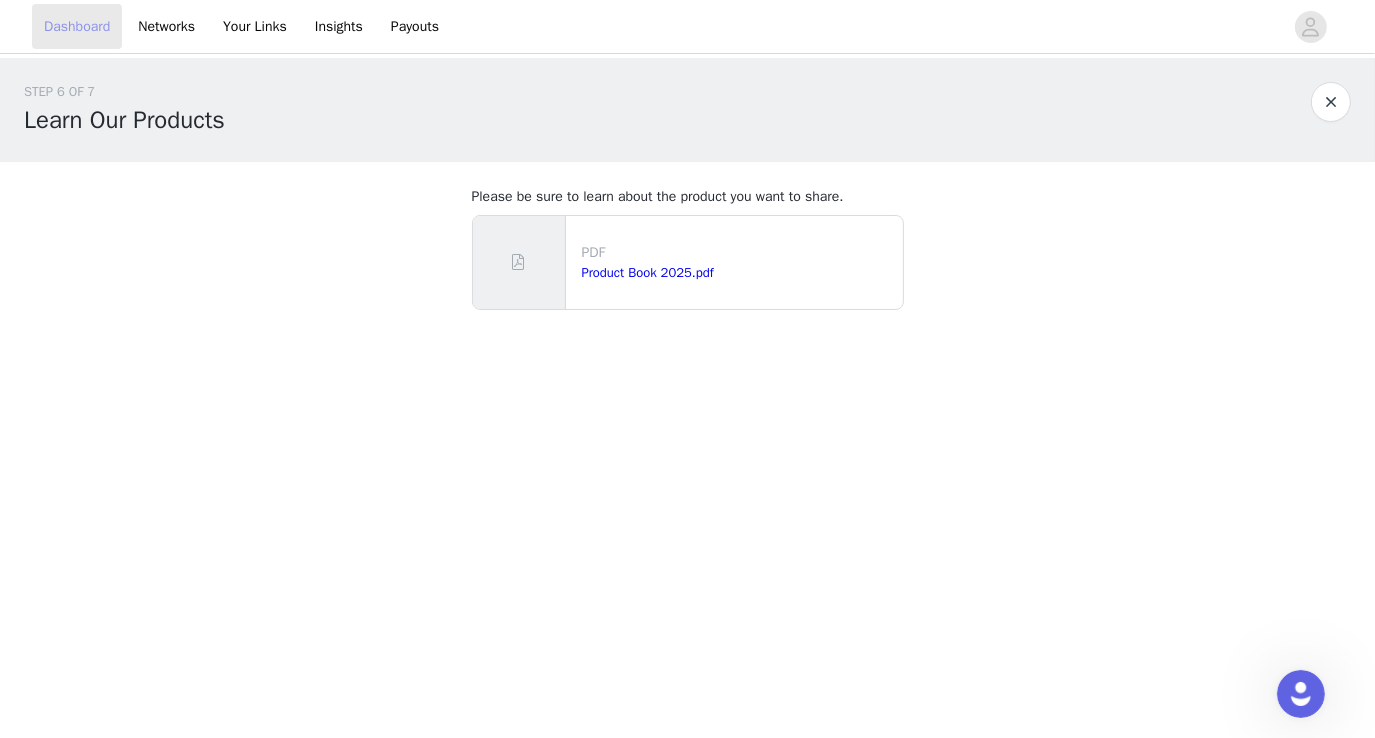 click on "Dashboard" at bounding box center (77, 26) 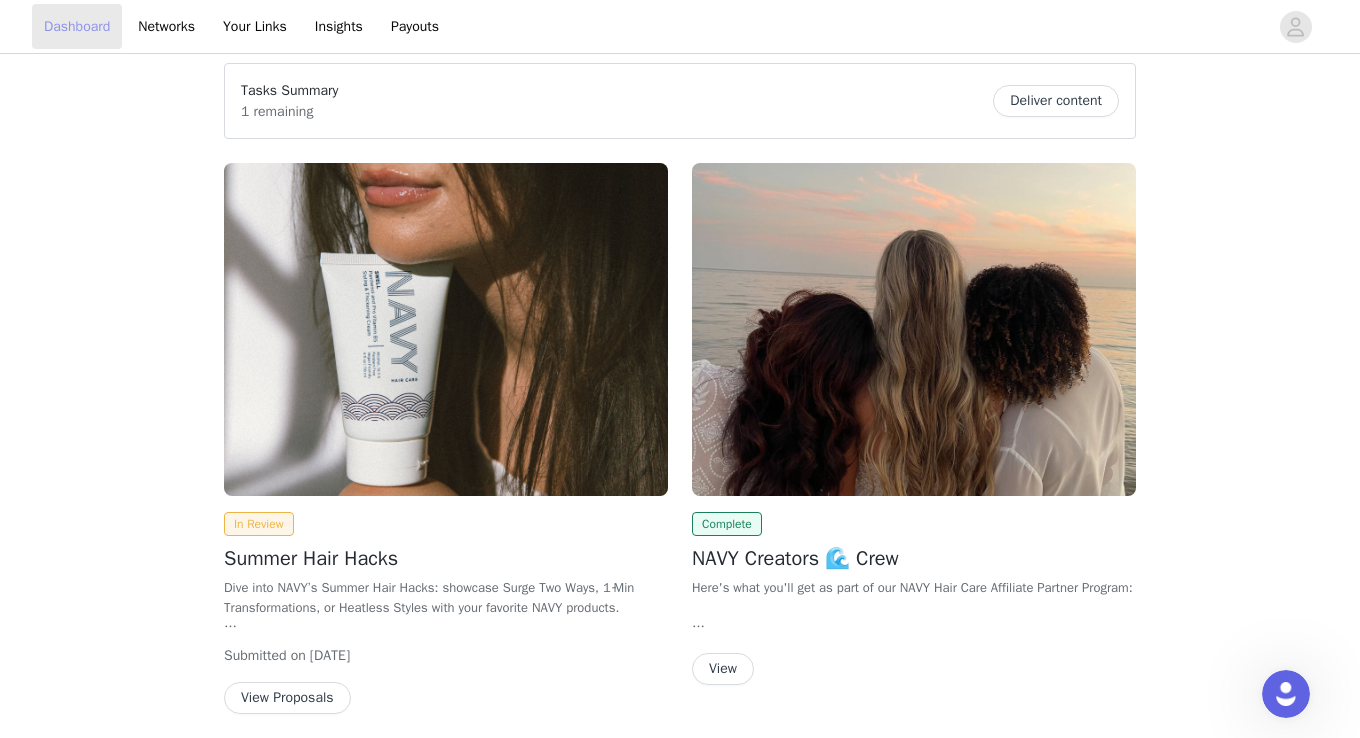 scroll, scrollTop: 17, scrollLeft: 0, axis: vertical 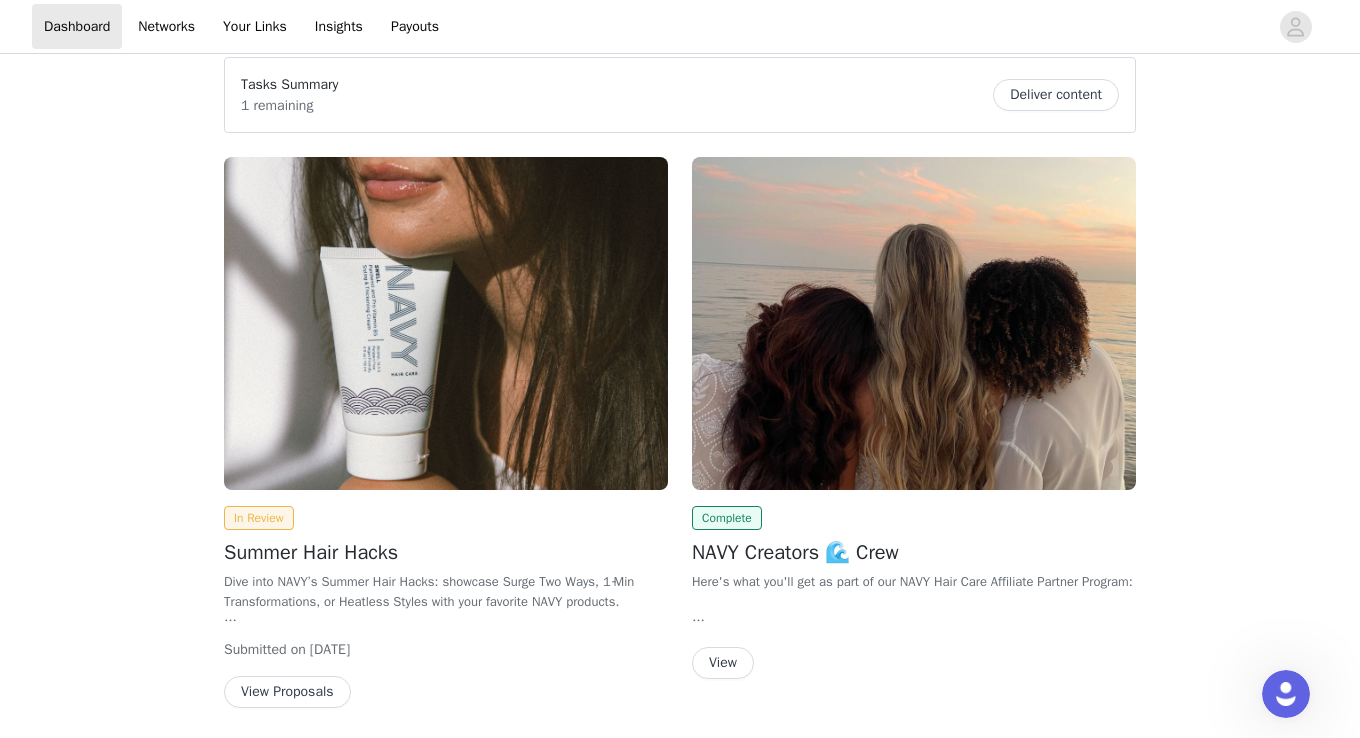 click on "View Proposals" at bounding box center [287, 692] 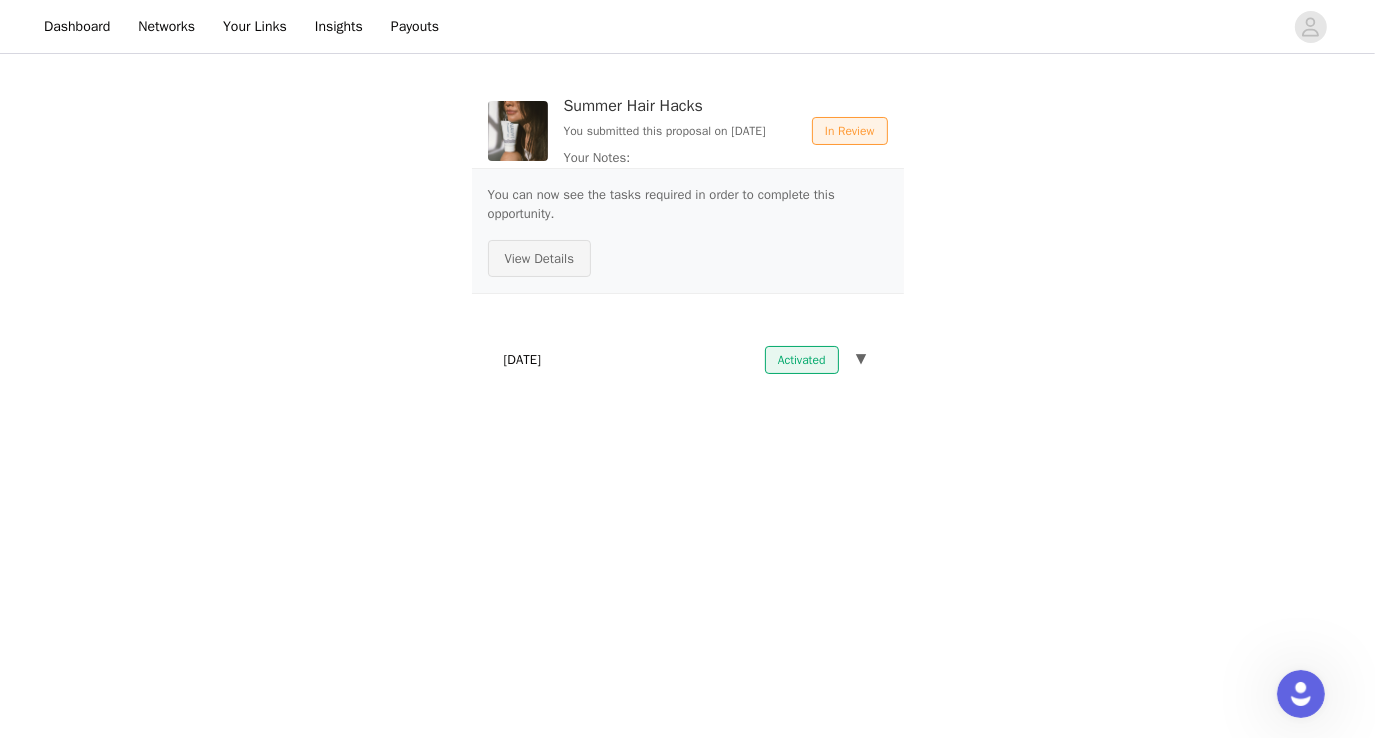 click on "View Details" at bounding box center (540, 259) 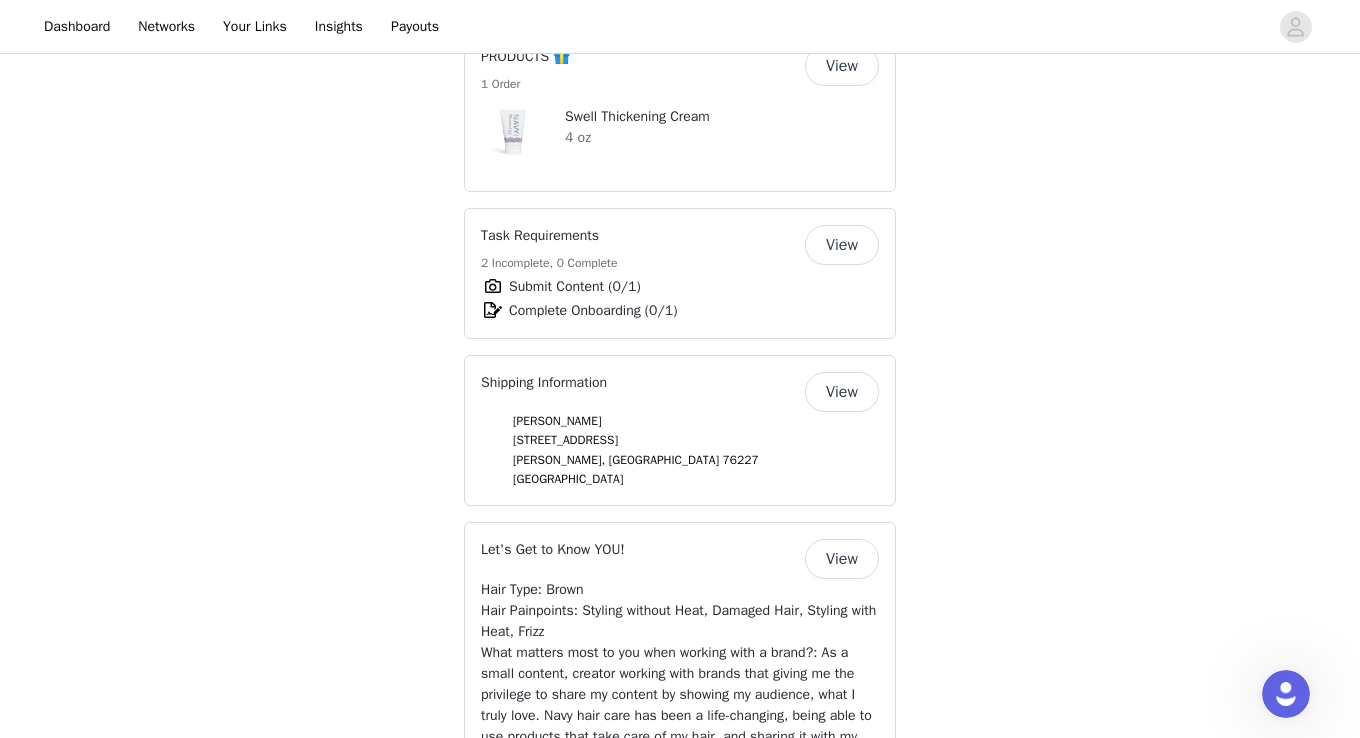 scroll, scrollTop: 1335, scrollLeft: 0, axis: vertical 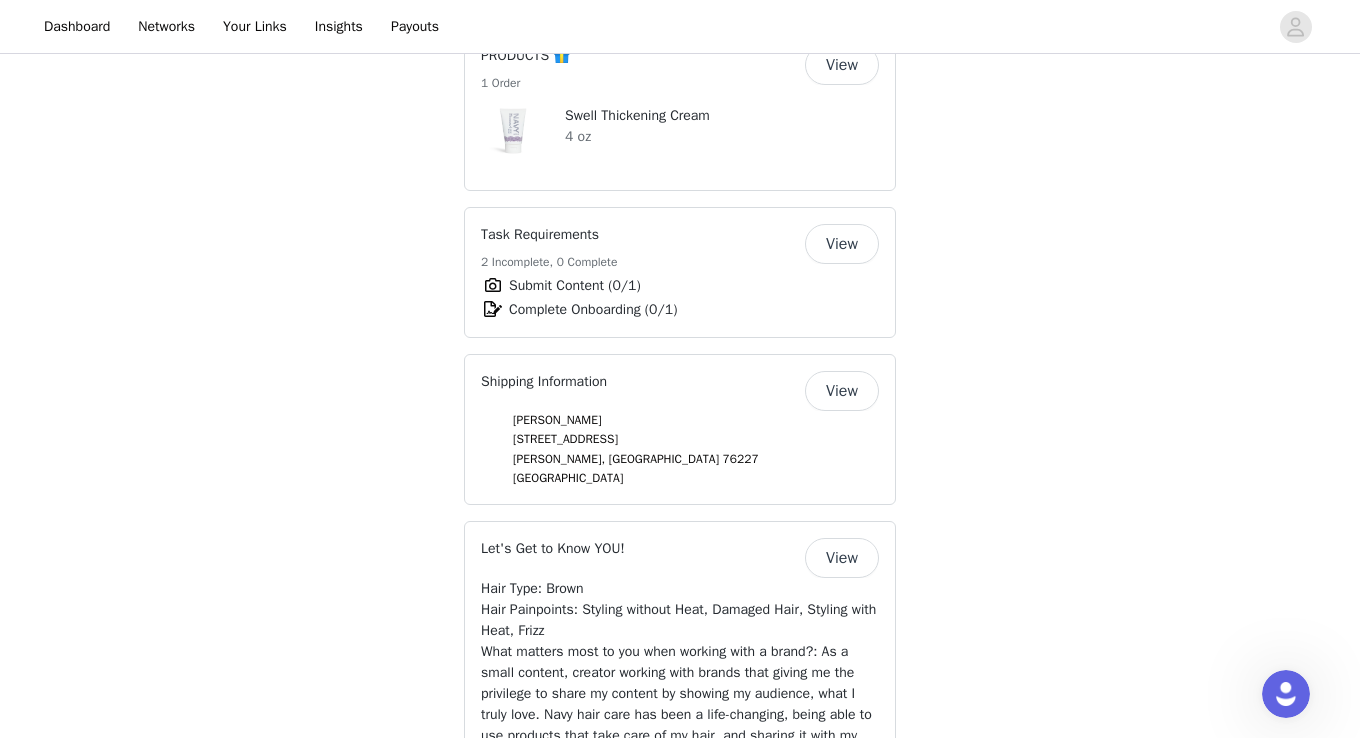 click on "View" at bounding box center (842, 244) 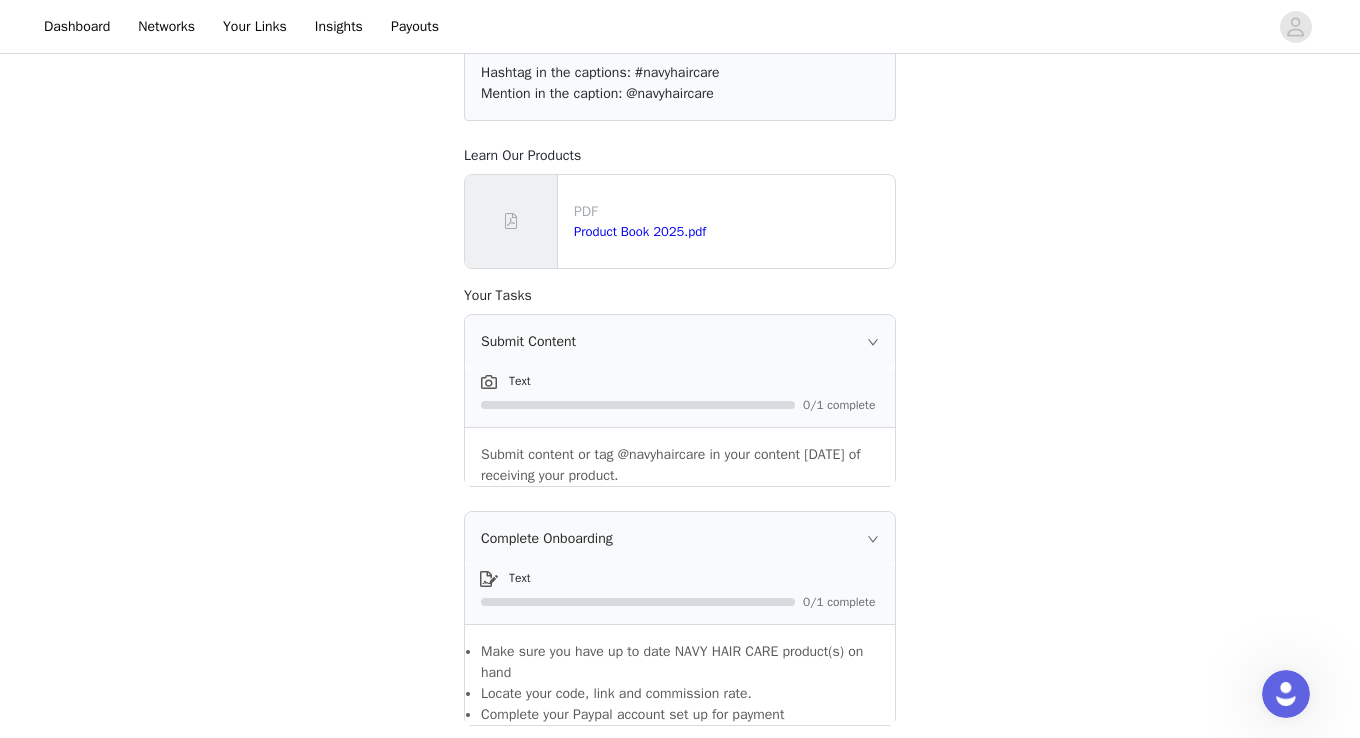 scroll, scrollTop: 202, scrollLeft: 0, axis: vertical 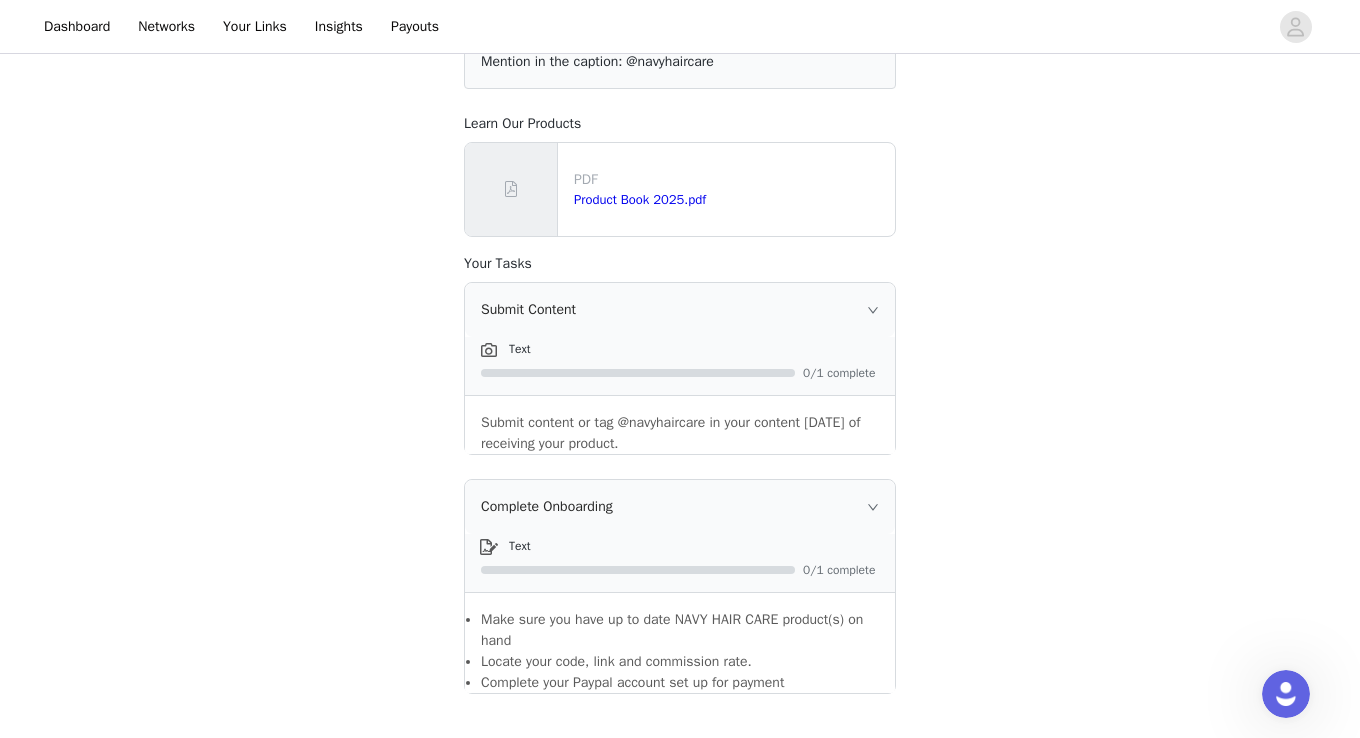 click at bounding box center (489, 350) 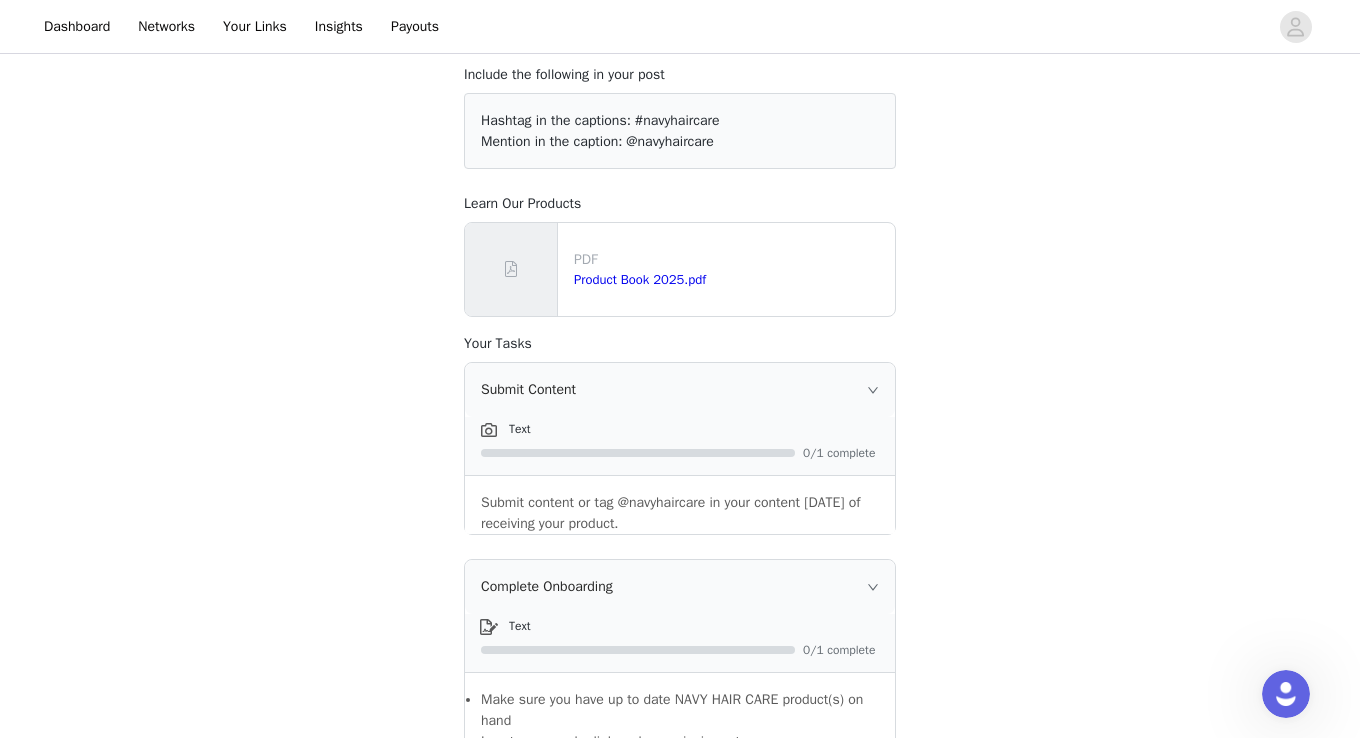 scroll, scrollTop: 0, scrollLeft: 0, axis: both 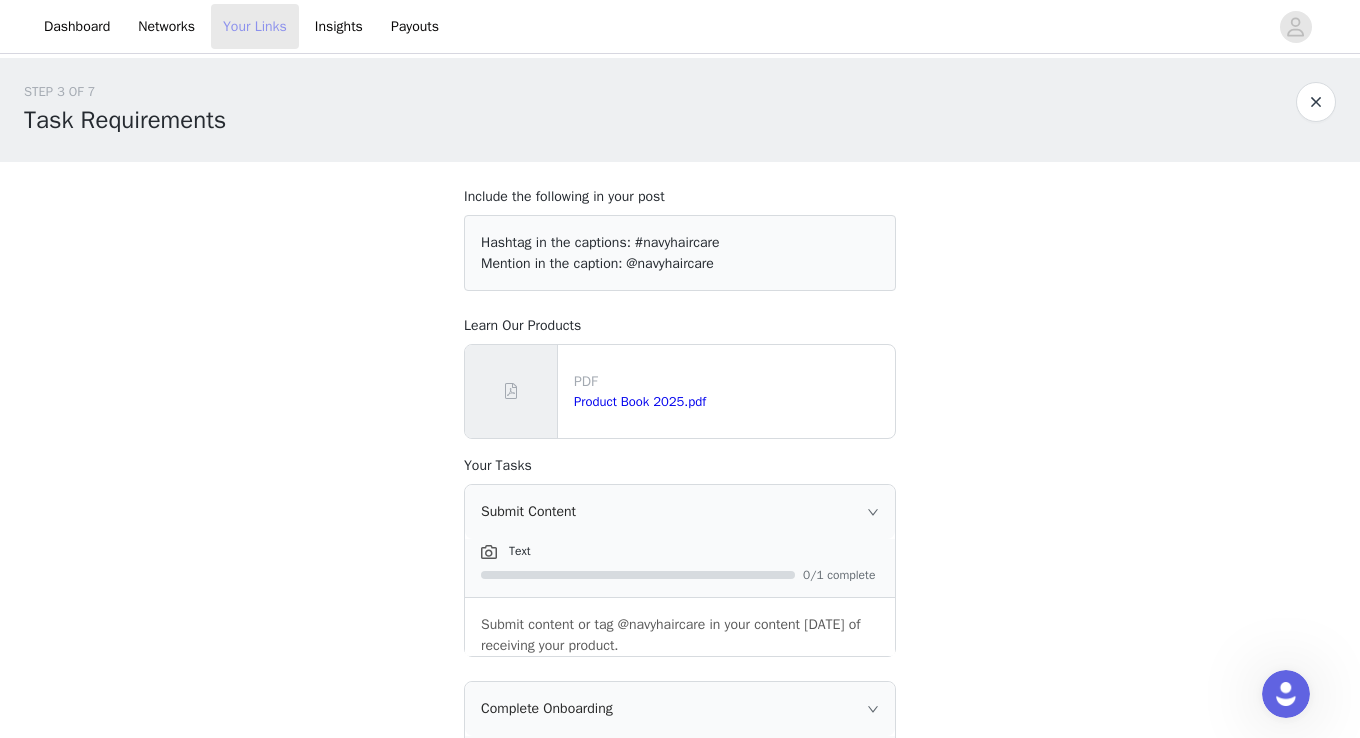 click on "Your Links" at bounding box center (255, 26) 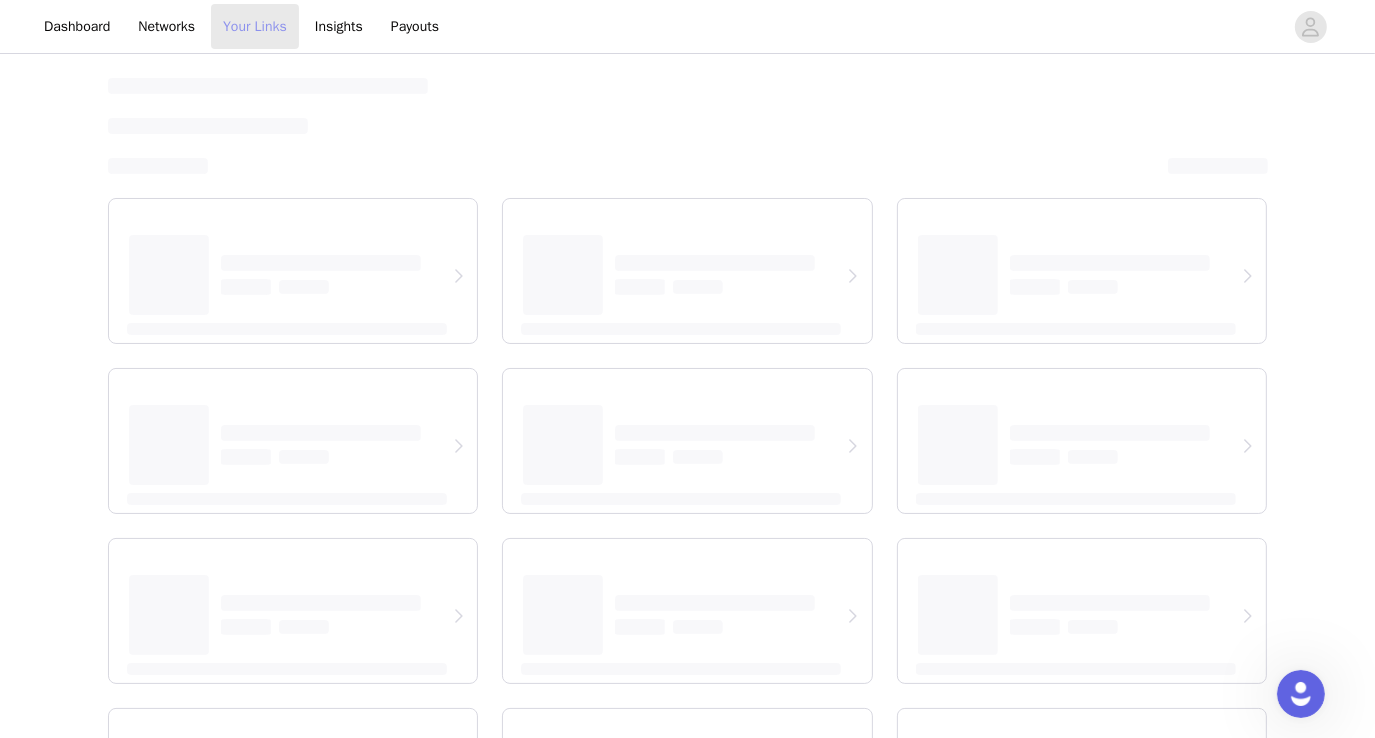 select on "12" 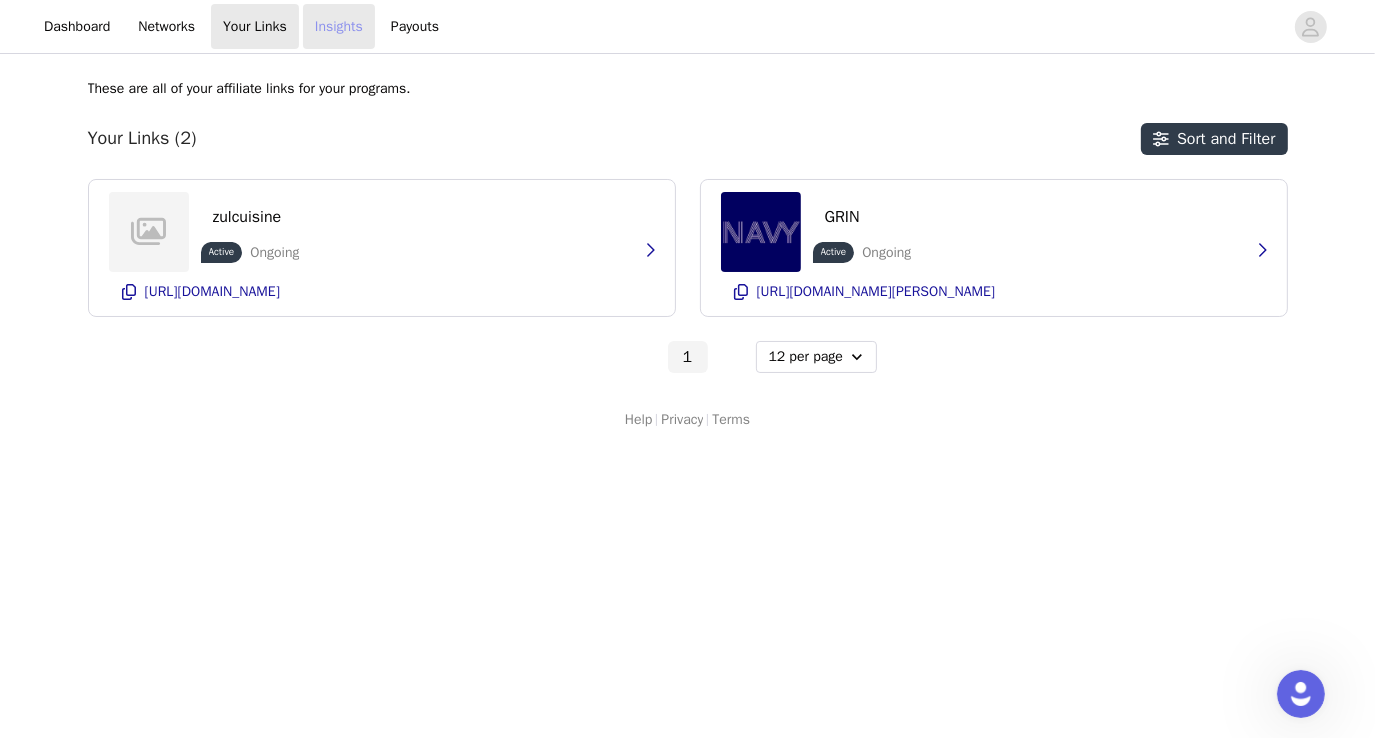 click on "Insights" at bounding box center (339, 26) 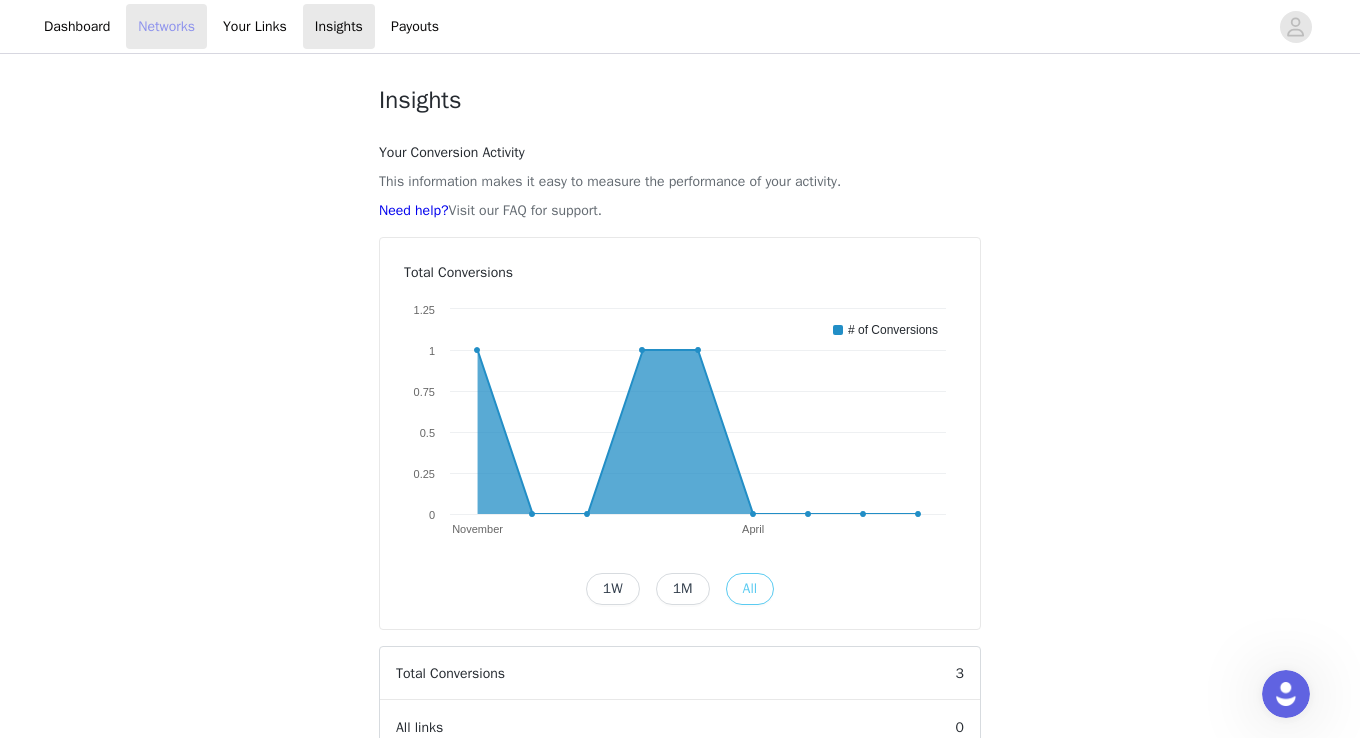 click on "Networks" at bounding box center (166, 26) 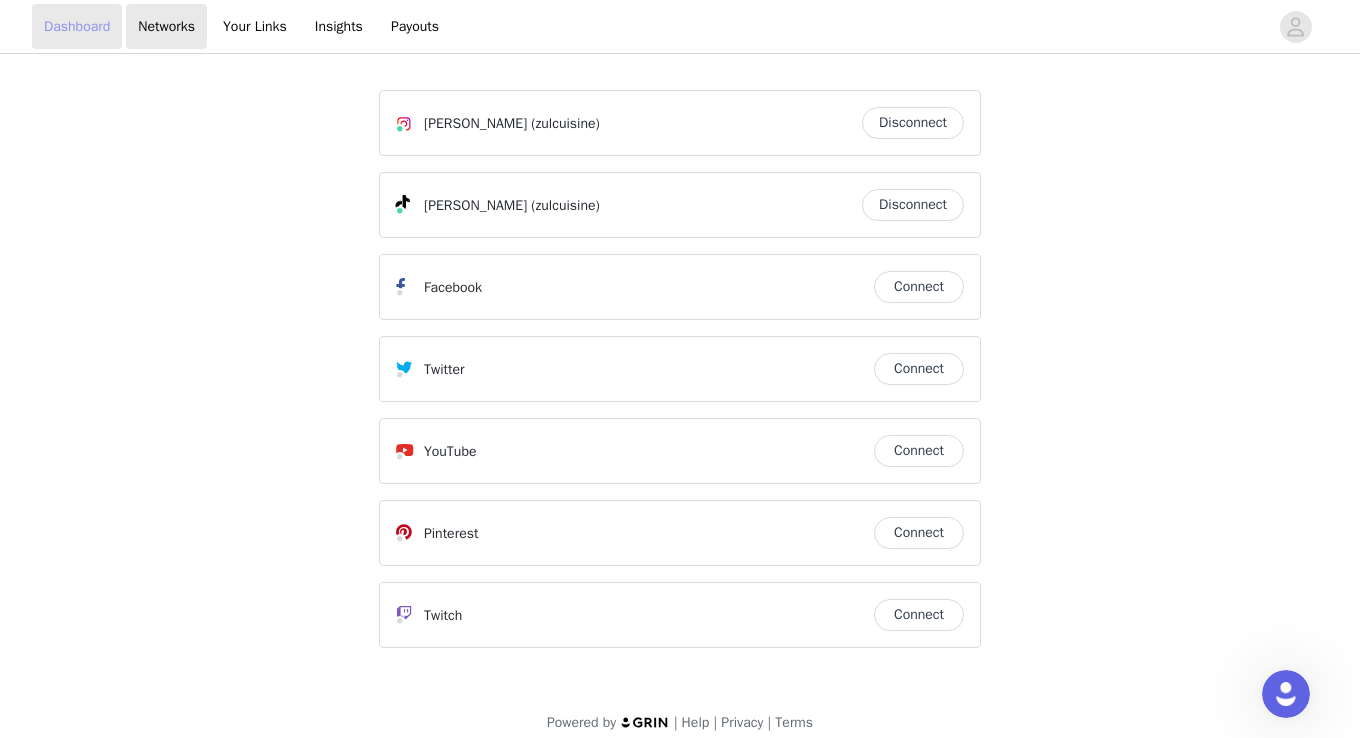 click on "Dashboard" at bounding box center [77, 26] 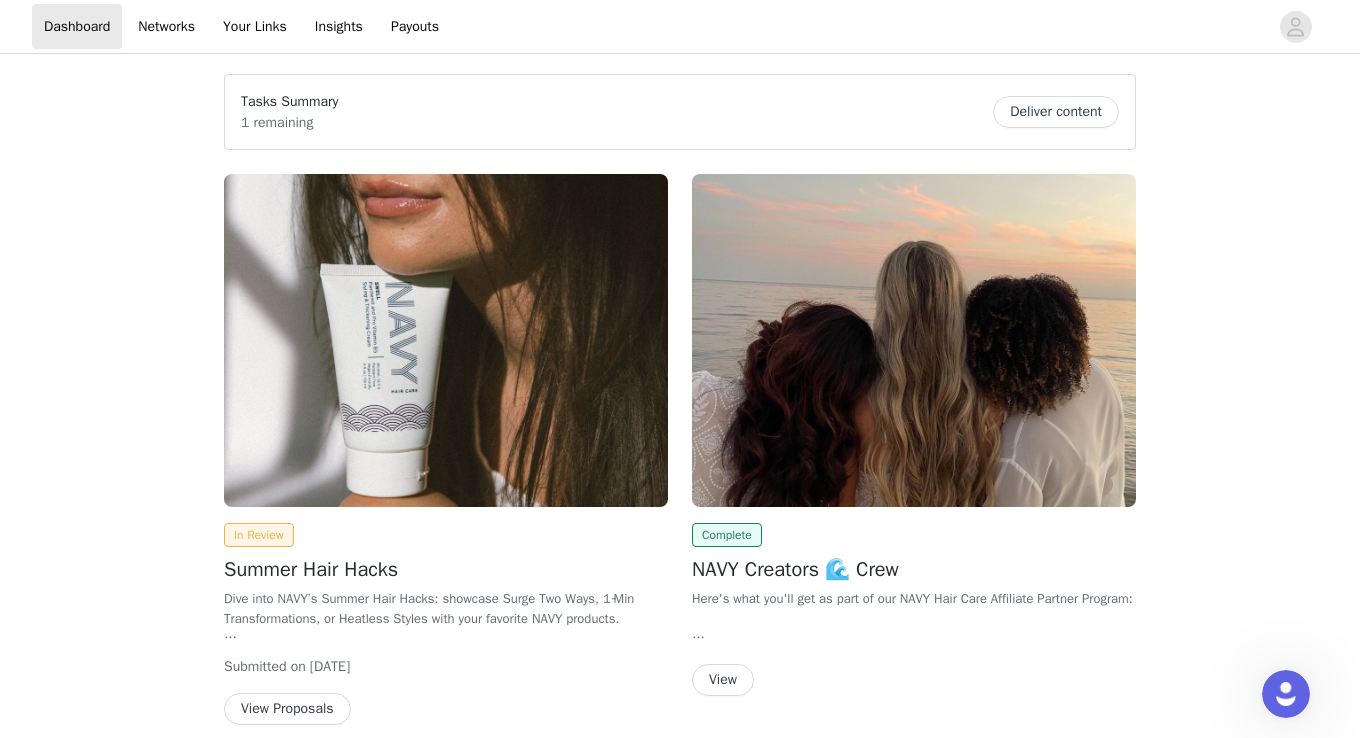 click on "Deliver content" at bounding box center (1056, 112) 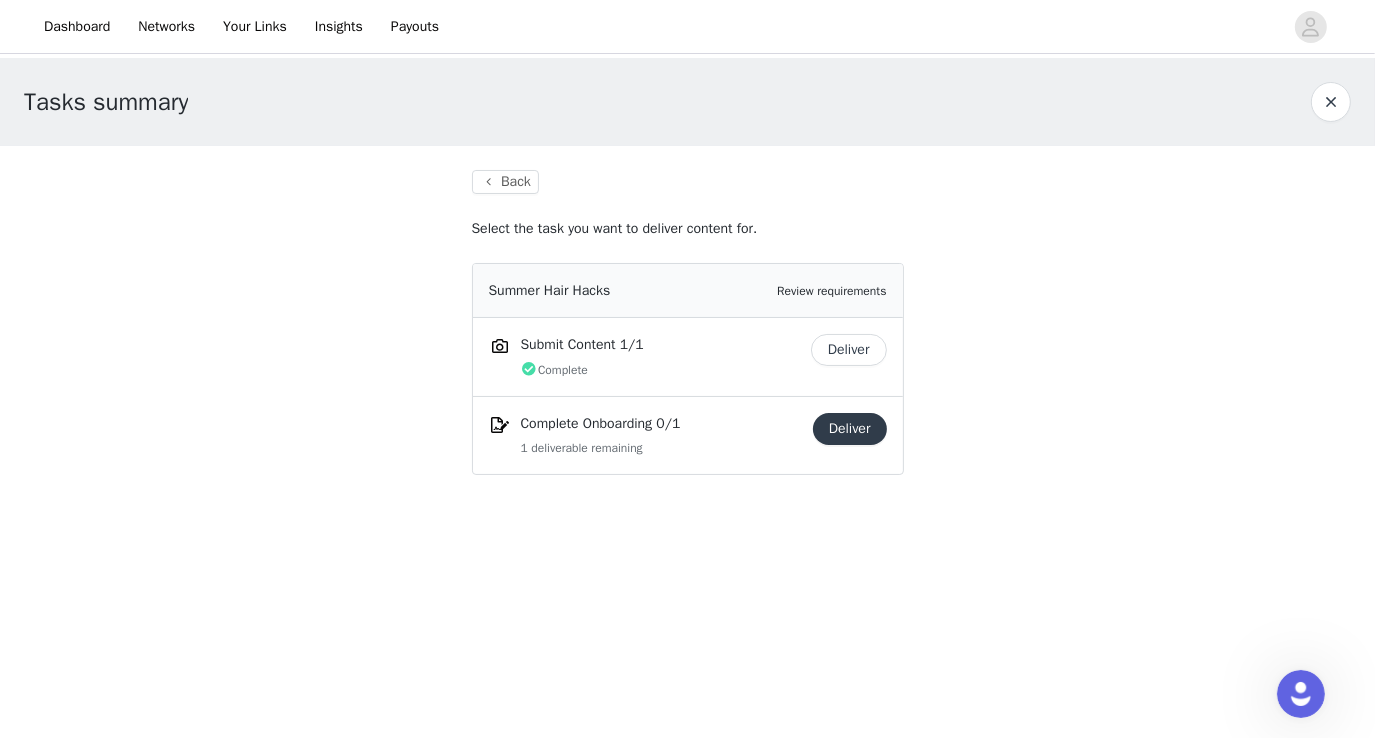 click on "Deliver" at bounding box center (849, 350) 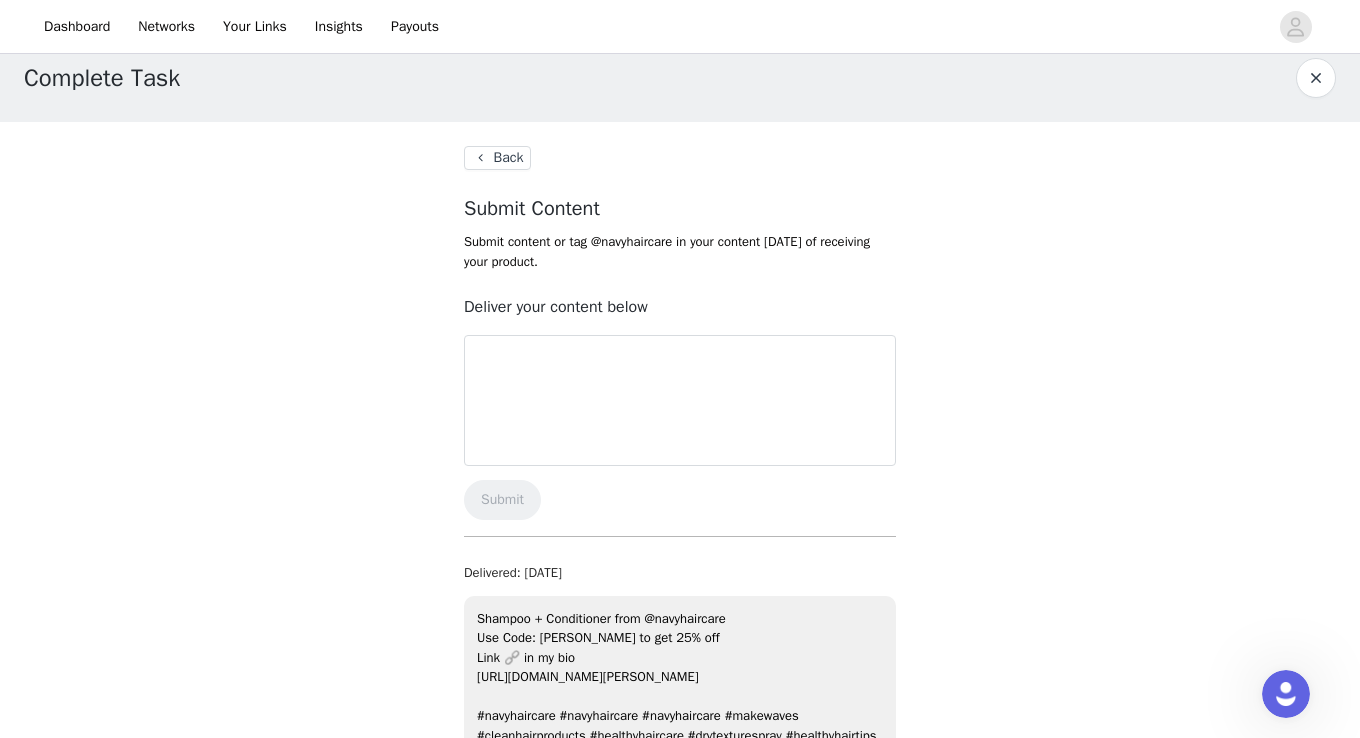 scroll, scrollTop: 0, scrollLeft: 0, axis: both 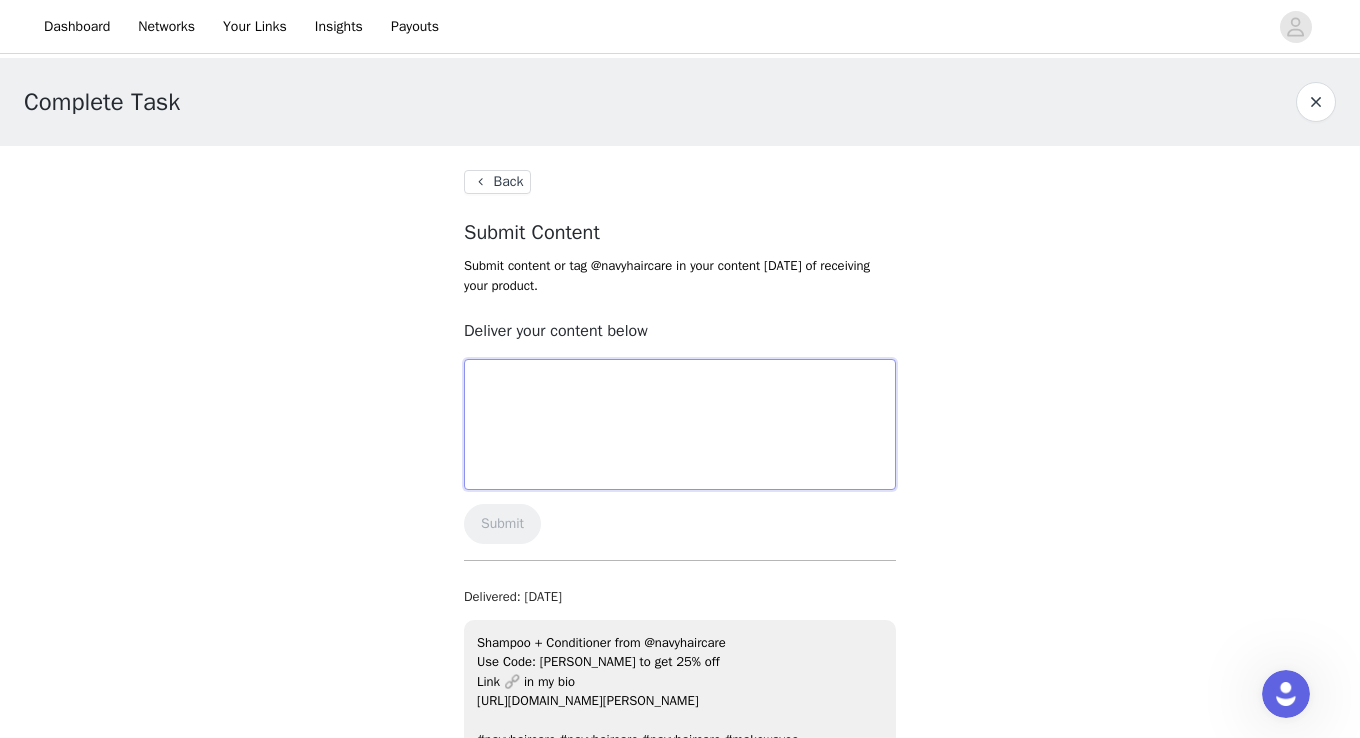 click at bounding box center [680, 424] 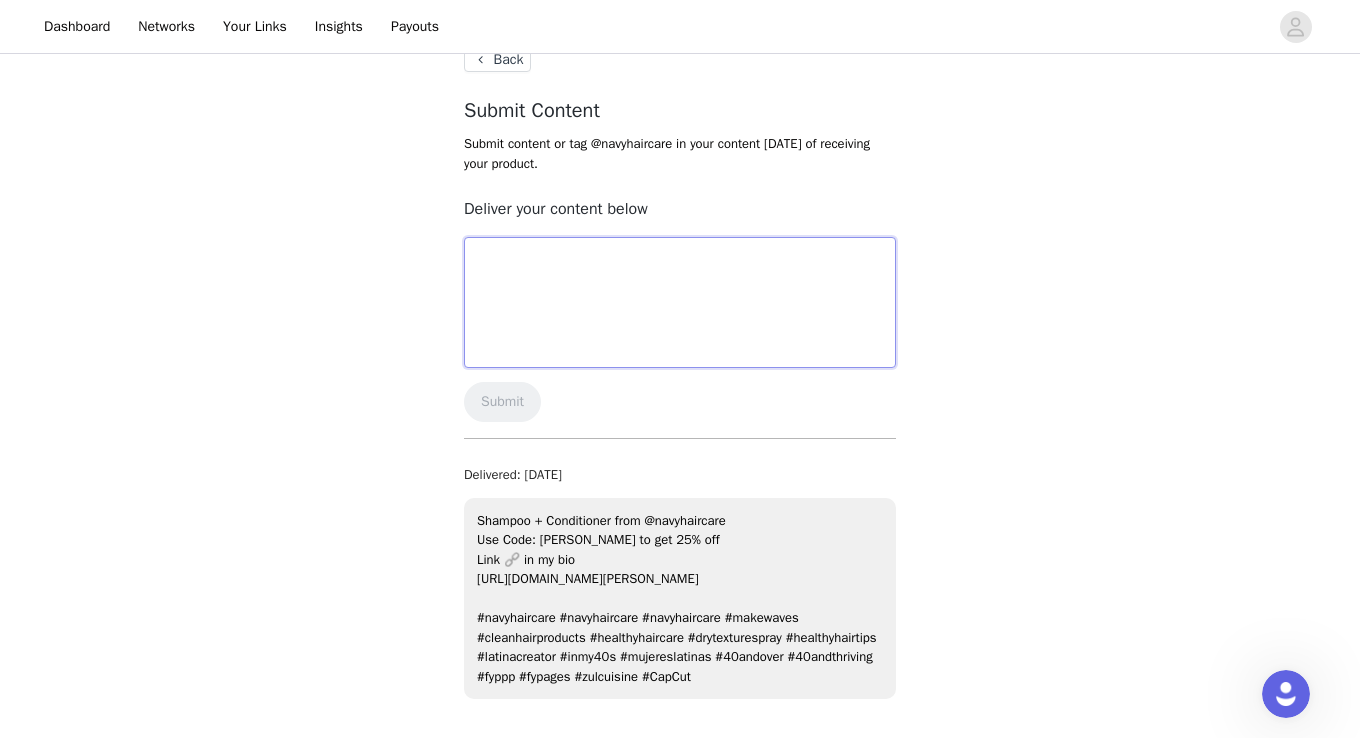 scroll, scrollTop: 0, scrollLeft: 0, axis: both 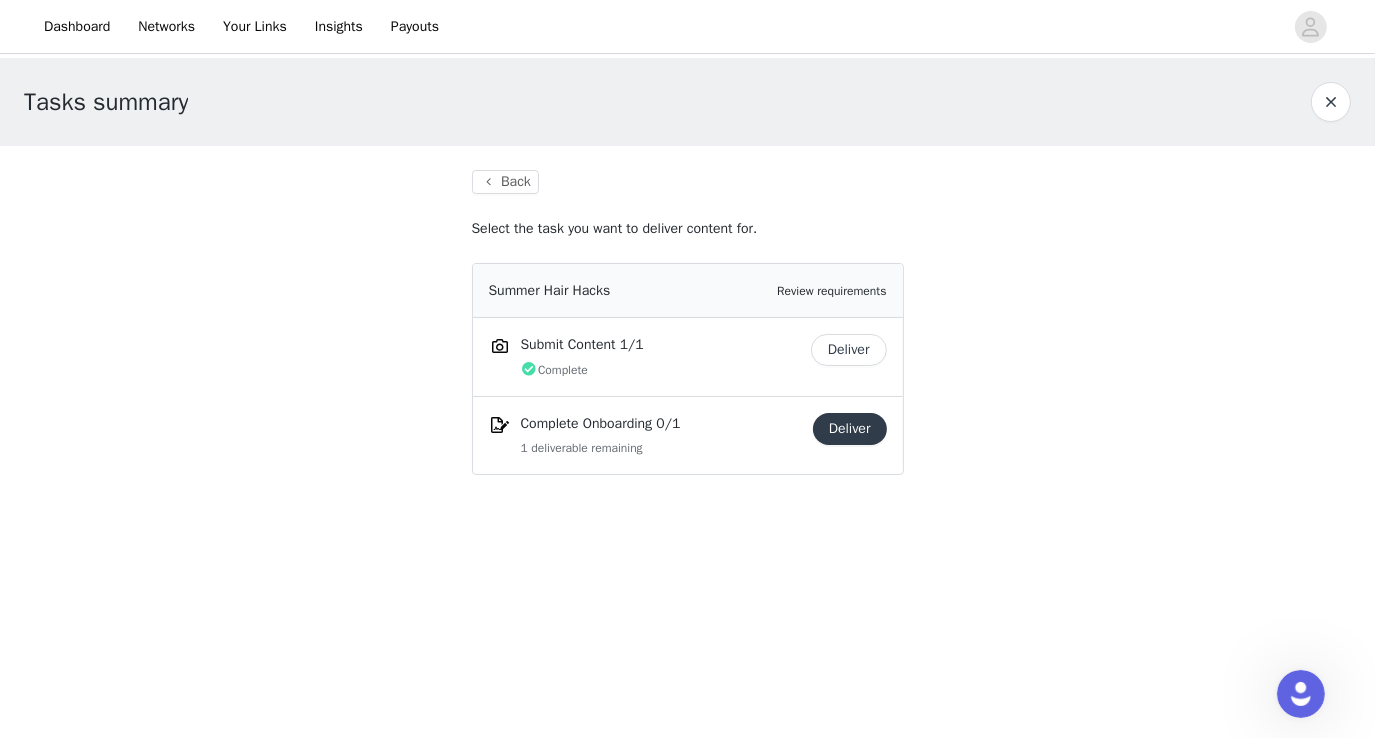 click on "Deliver" at bounding box center [850, 429] 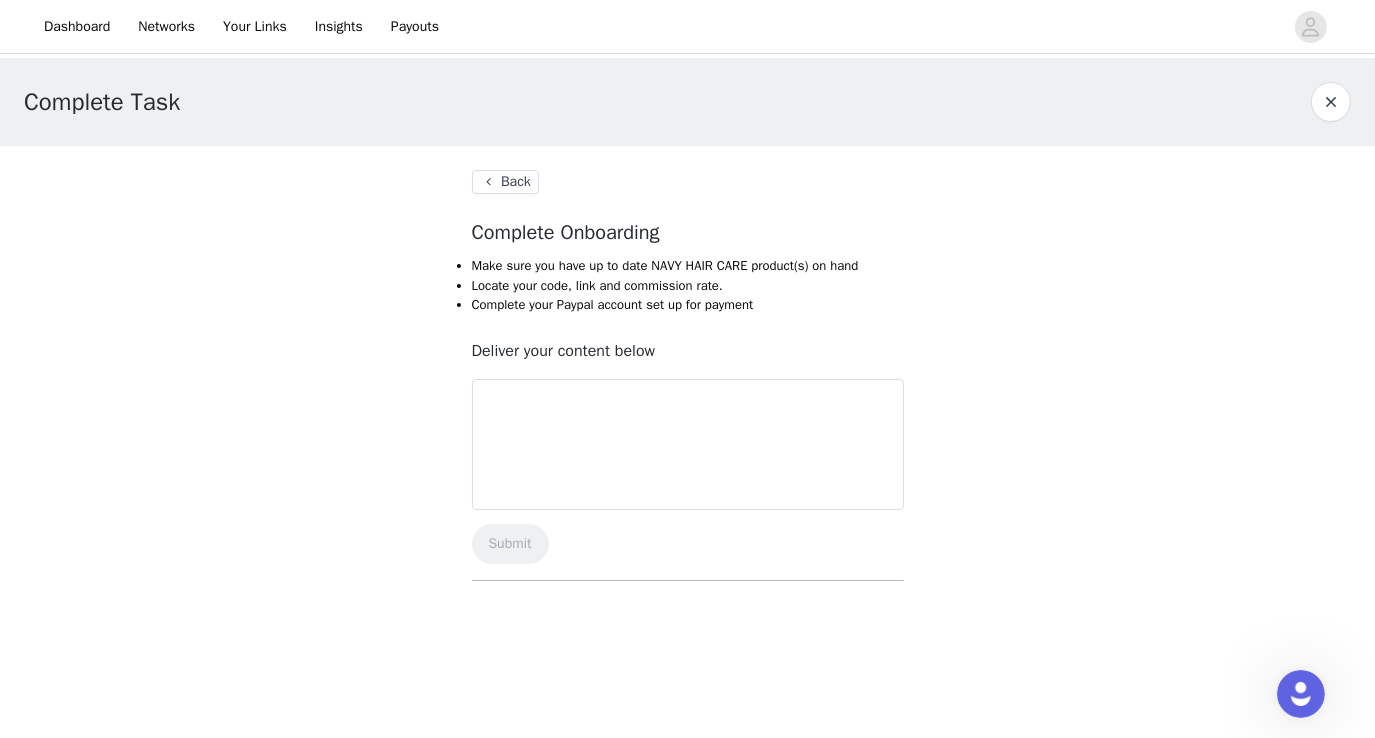click on "Back" at bounding box center (505, 182) 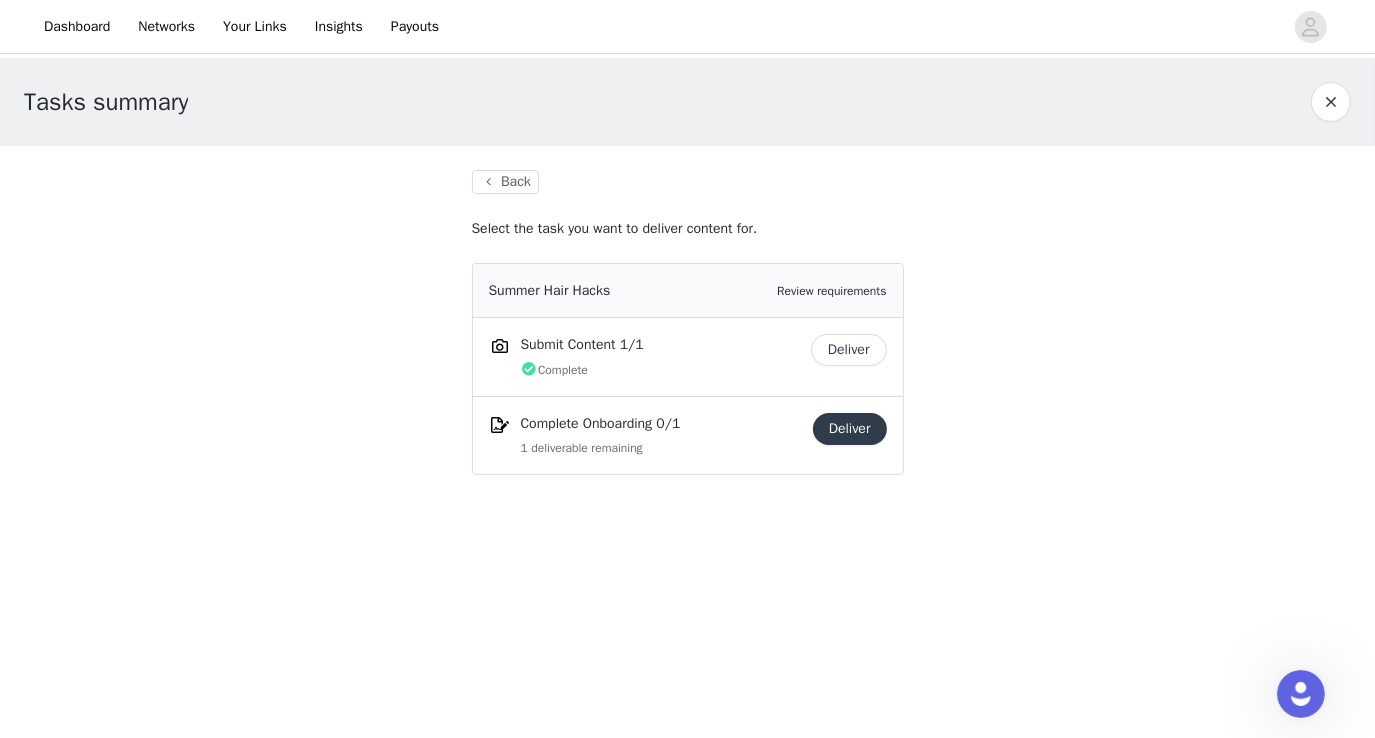 click on "Deliver" at bounding box center [850, 429] 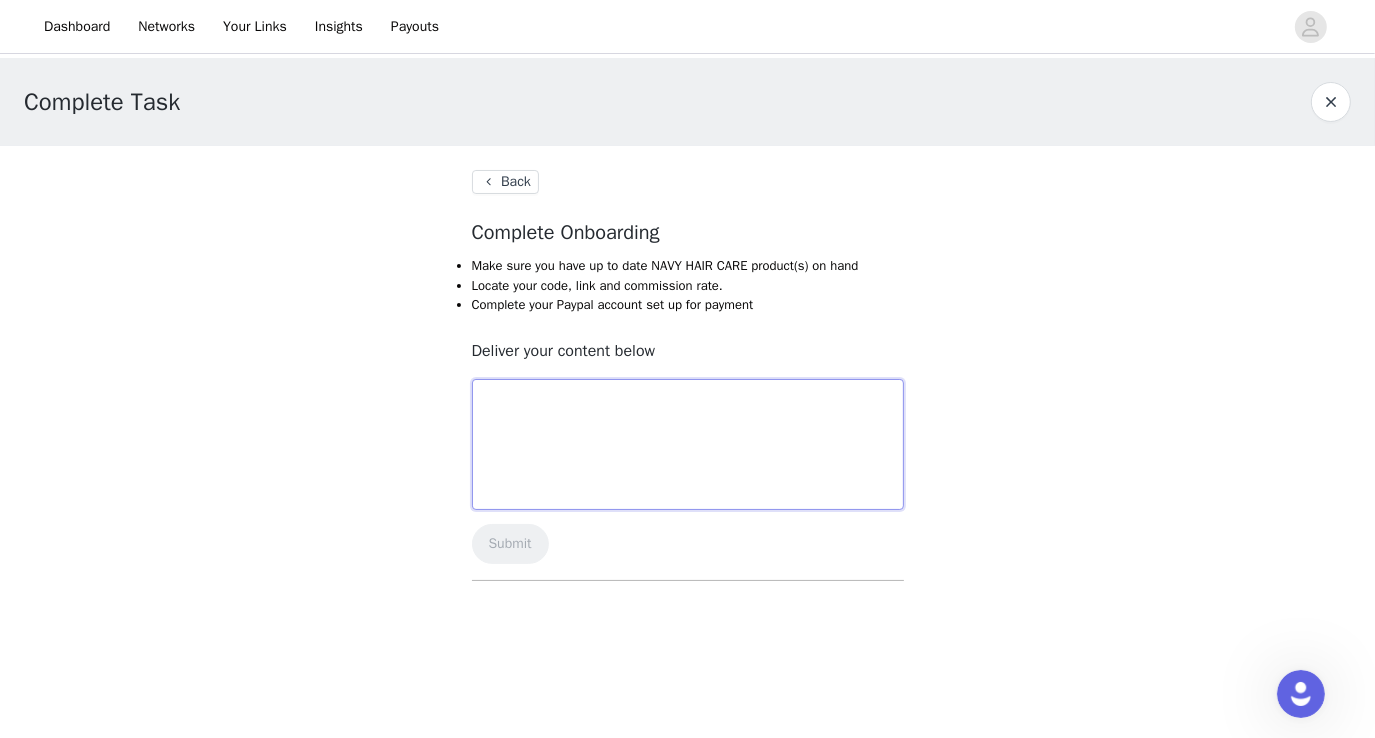 click at bounding box center (688, 444) 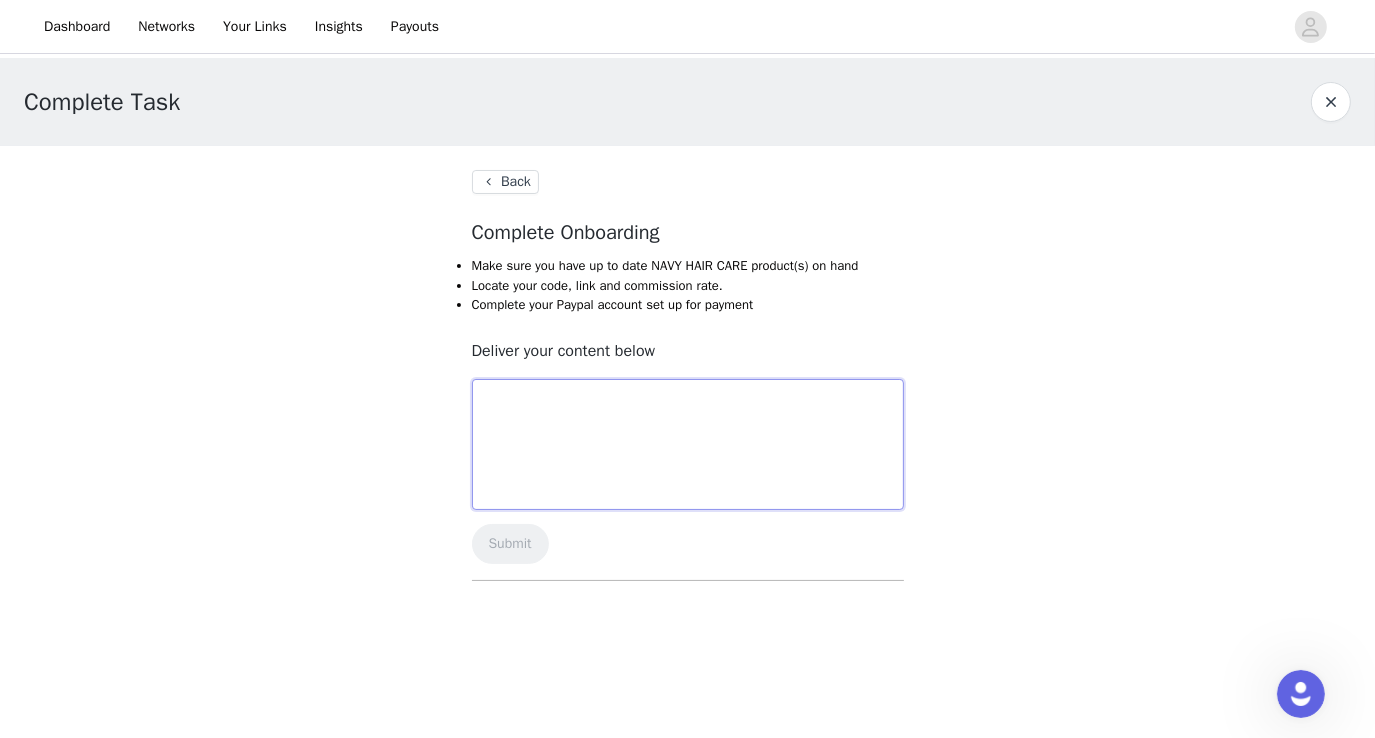 paste on "Would you recommend this applicant for hire?" 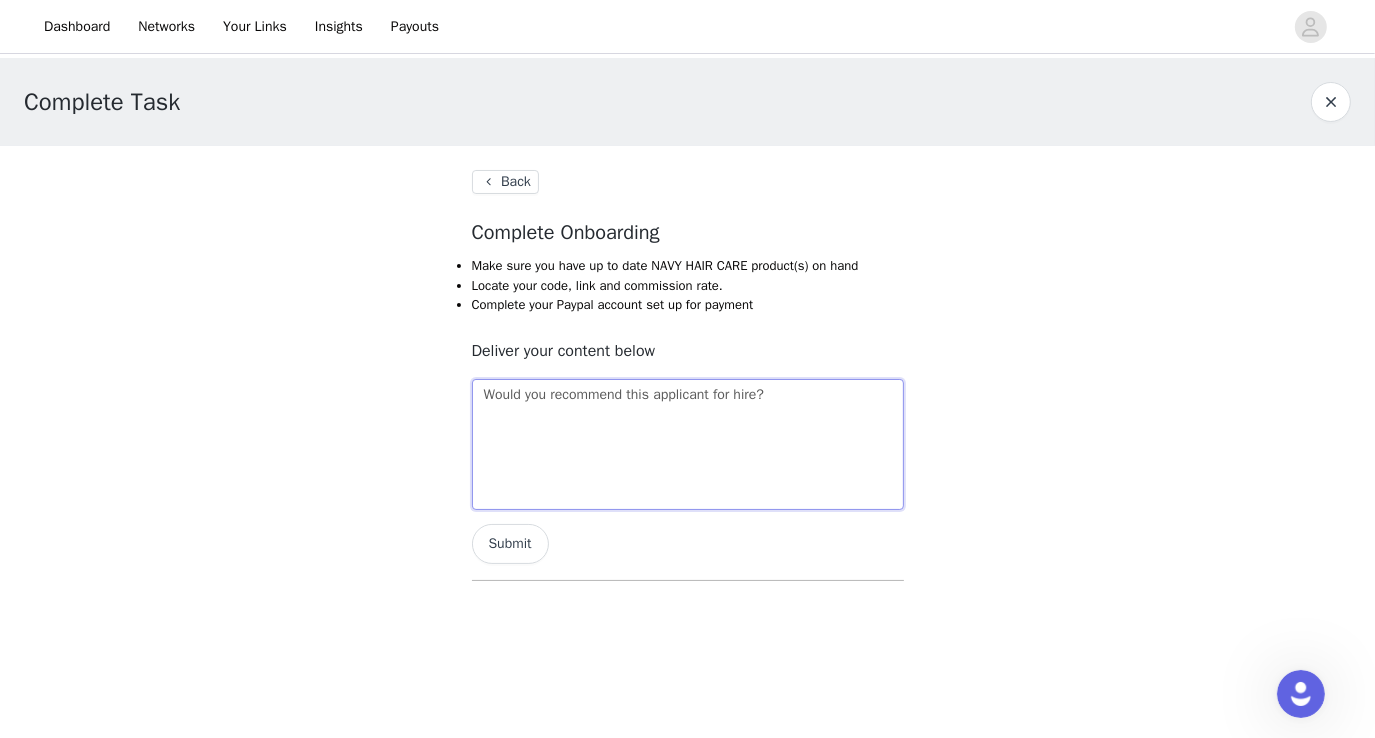 type on "Would you recommend this applicant for hire?" 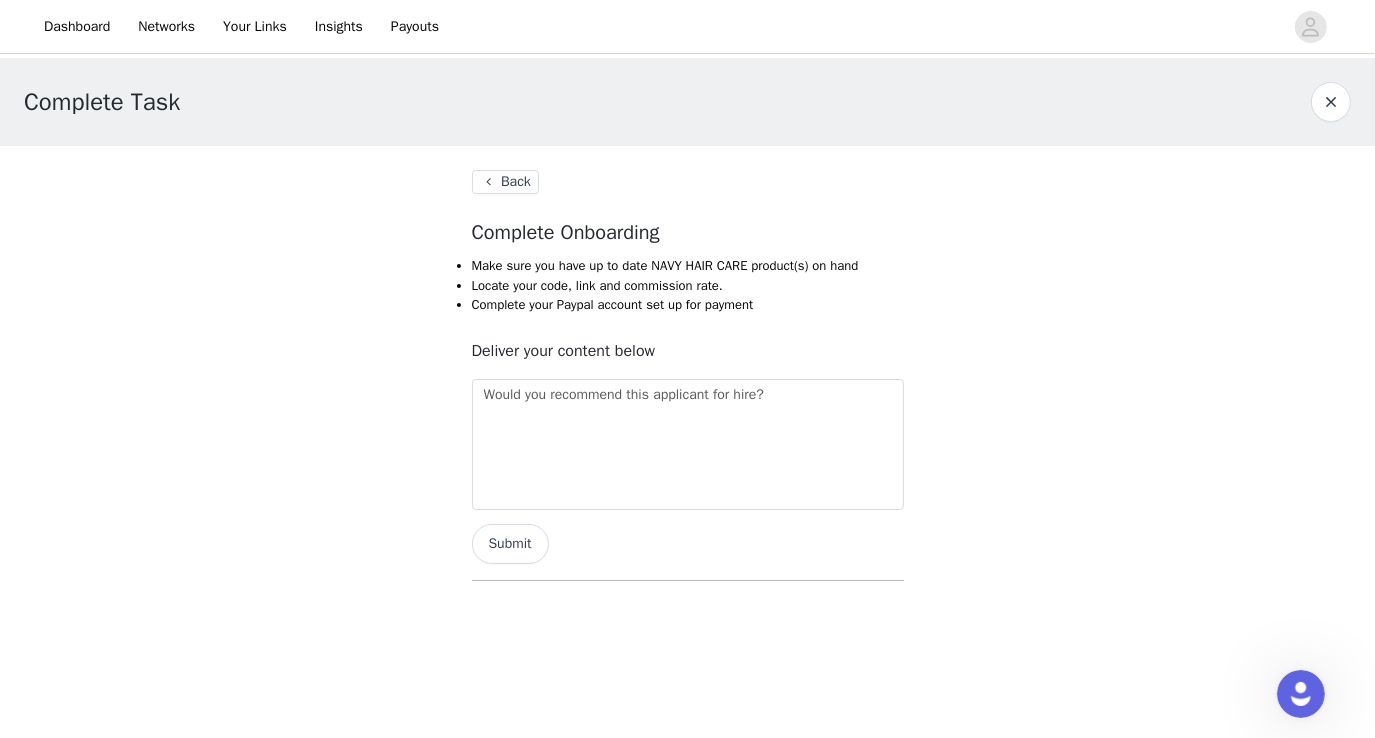click on "Back" at bounding box center [505, 182] 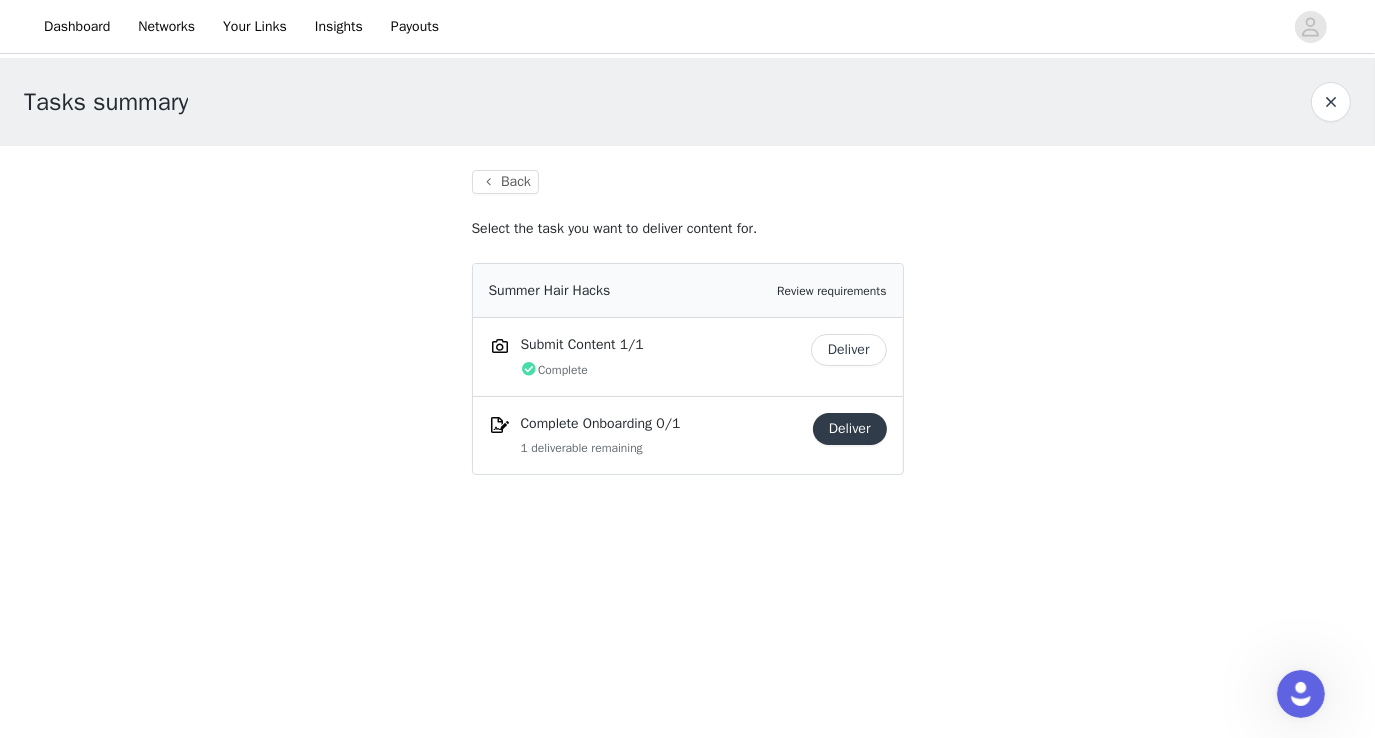 click on "Deliver" at bounding box center (849, 350) 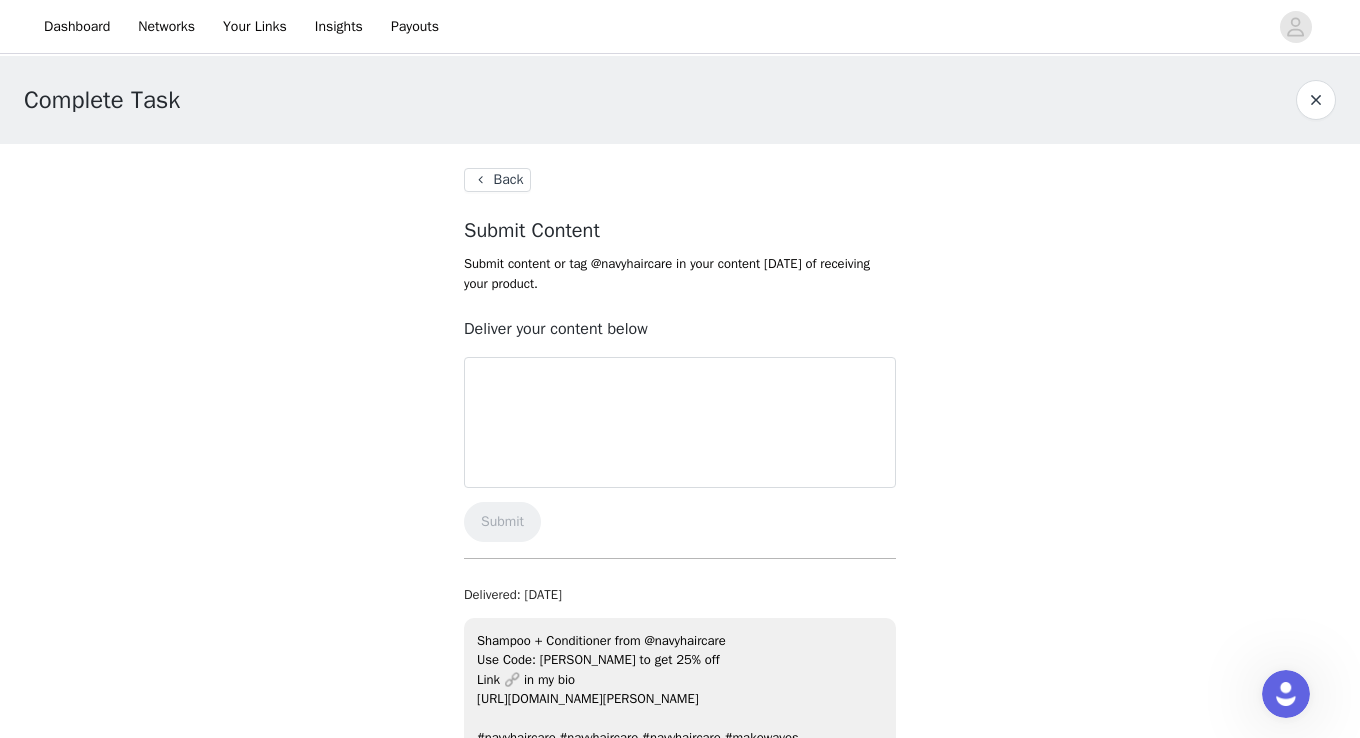 scroll, scrollTop: 0, scrollLeft: 0, axis: both 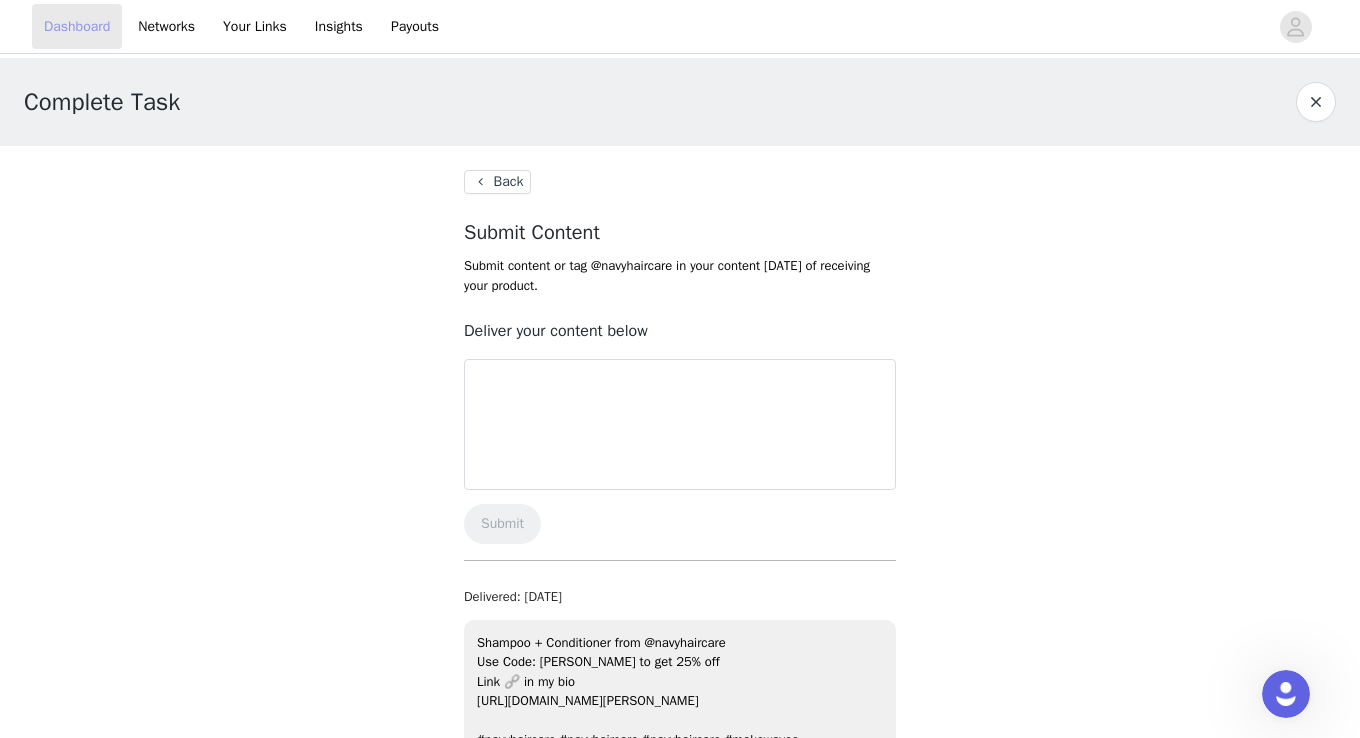 click on "Dashboard" at bounding box center [77, 26] 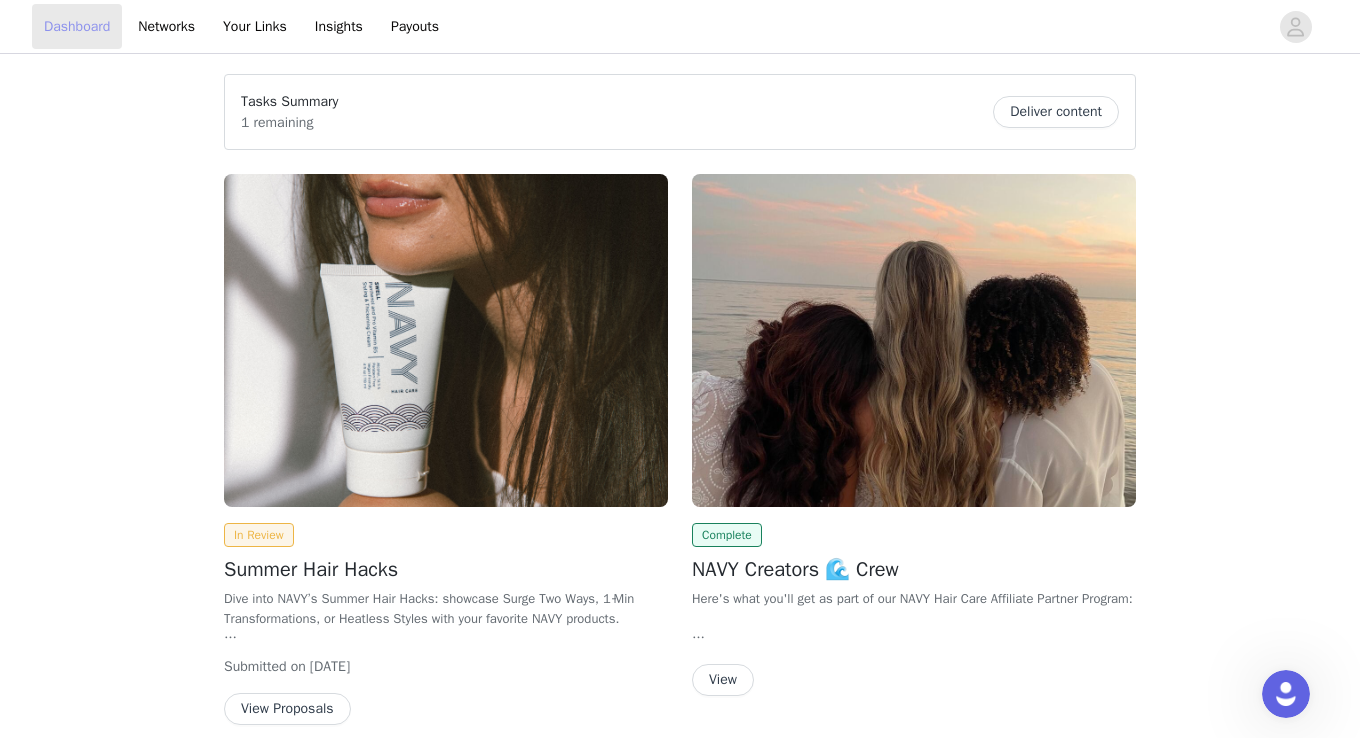 scroll, scrollTop: 86, scrollLeft: 0, axis: vertical 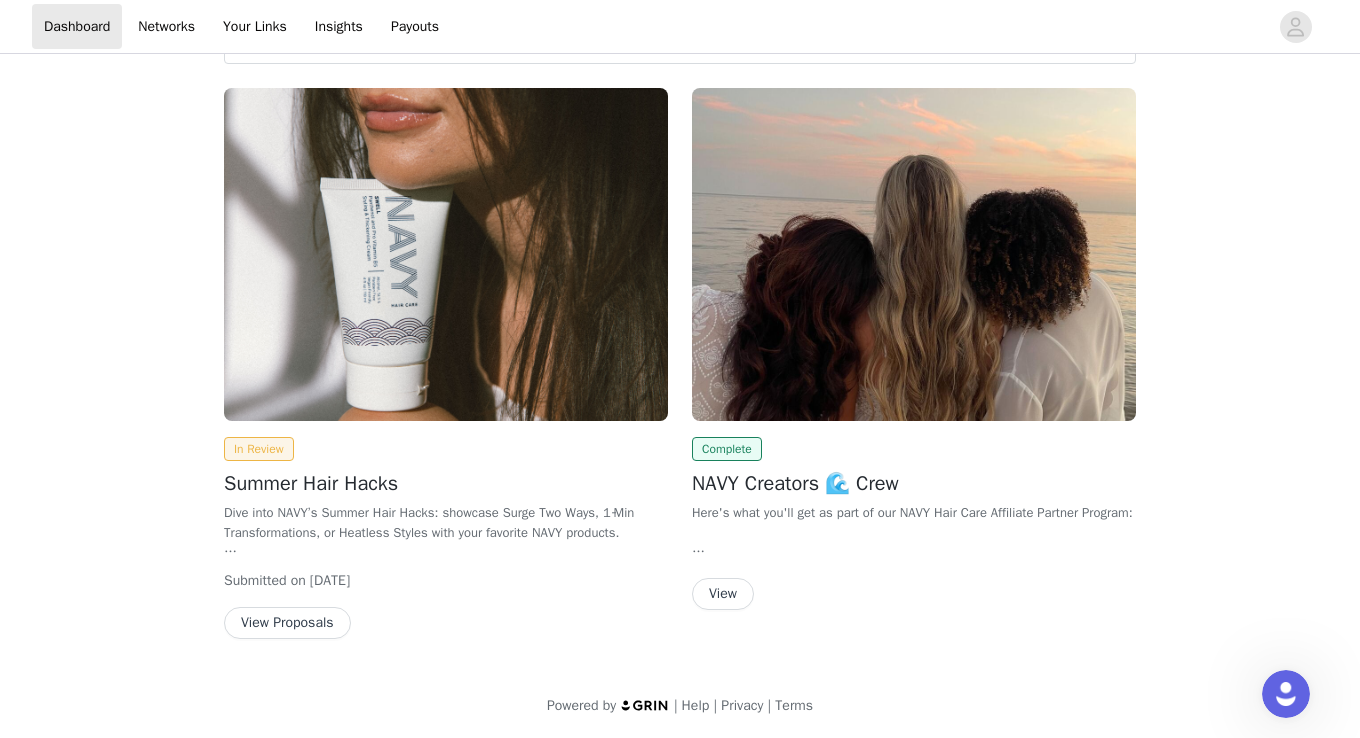 click on "View Proposals" at bounding box center (287, 623) 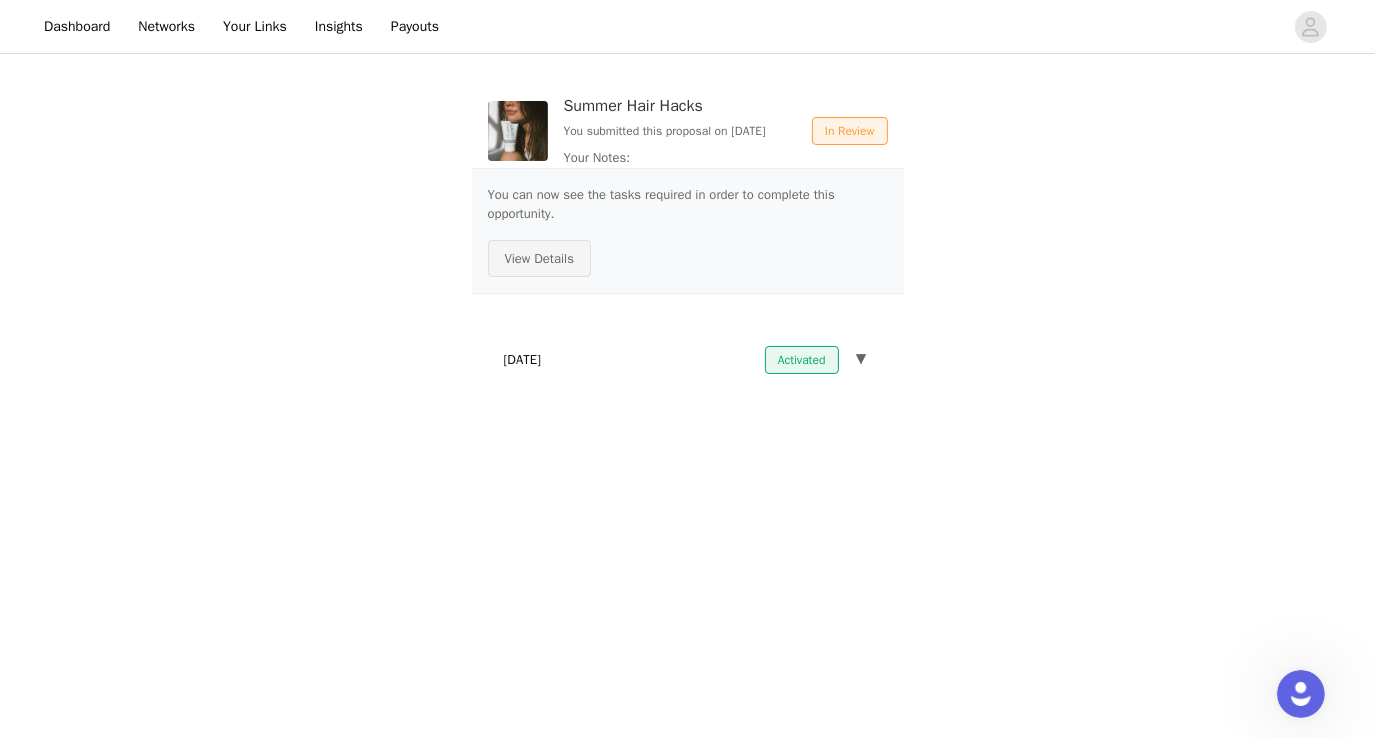 click on "View Details" at bounding box center (540, 259) 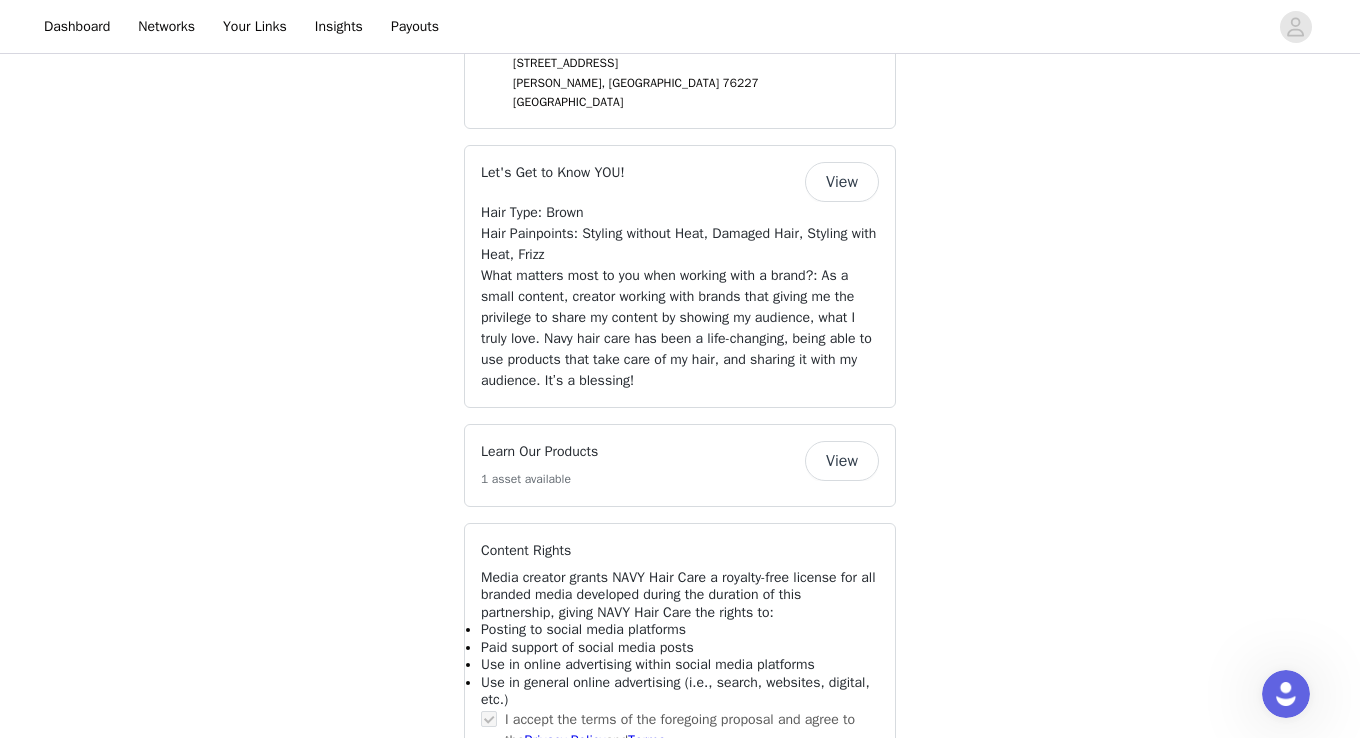 scroll, scrollTop: 1828, scrollLeft: 0, axis: vertical 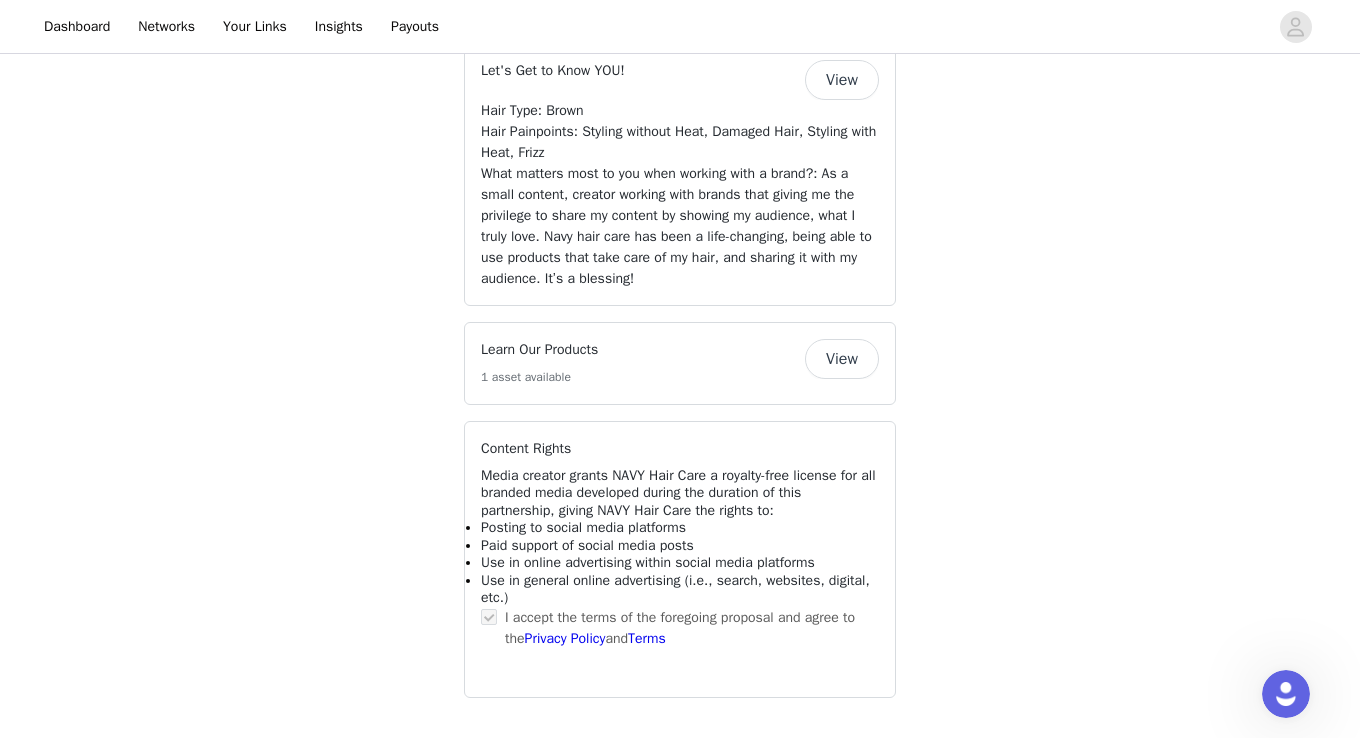 click on "View" at bounding box center (842, 359) 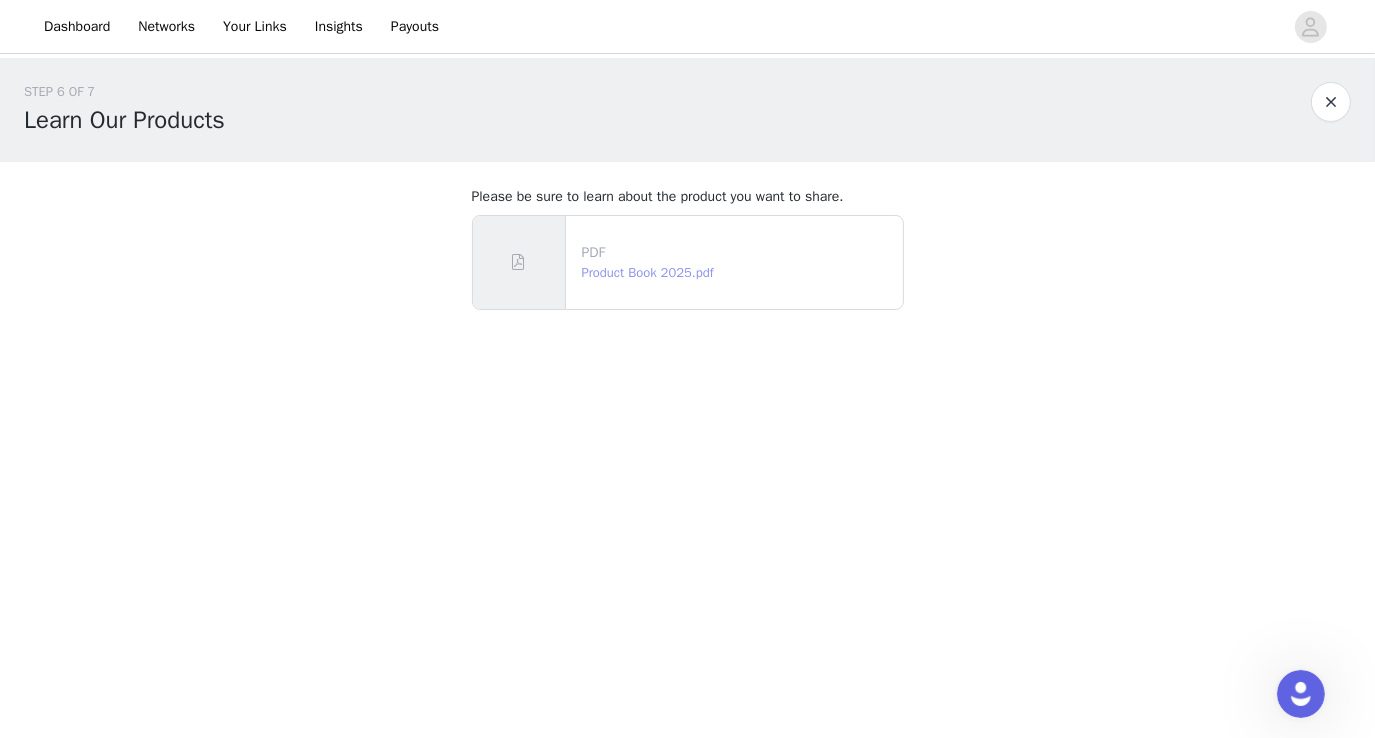 click on "Product Book 2025.pdf" at bounding box center (648, 272) 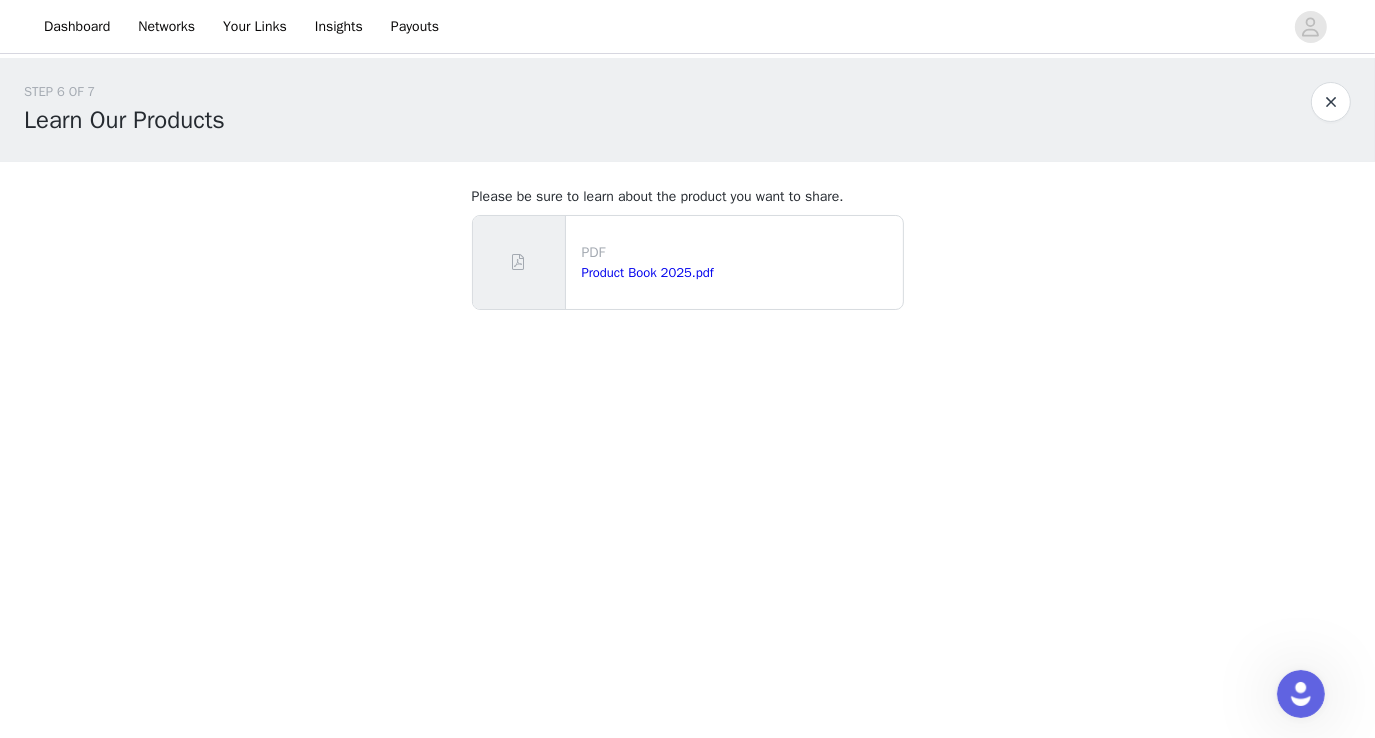 click at bounding box center (1331, 102) 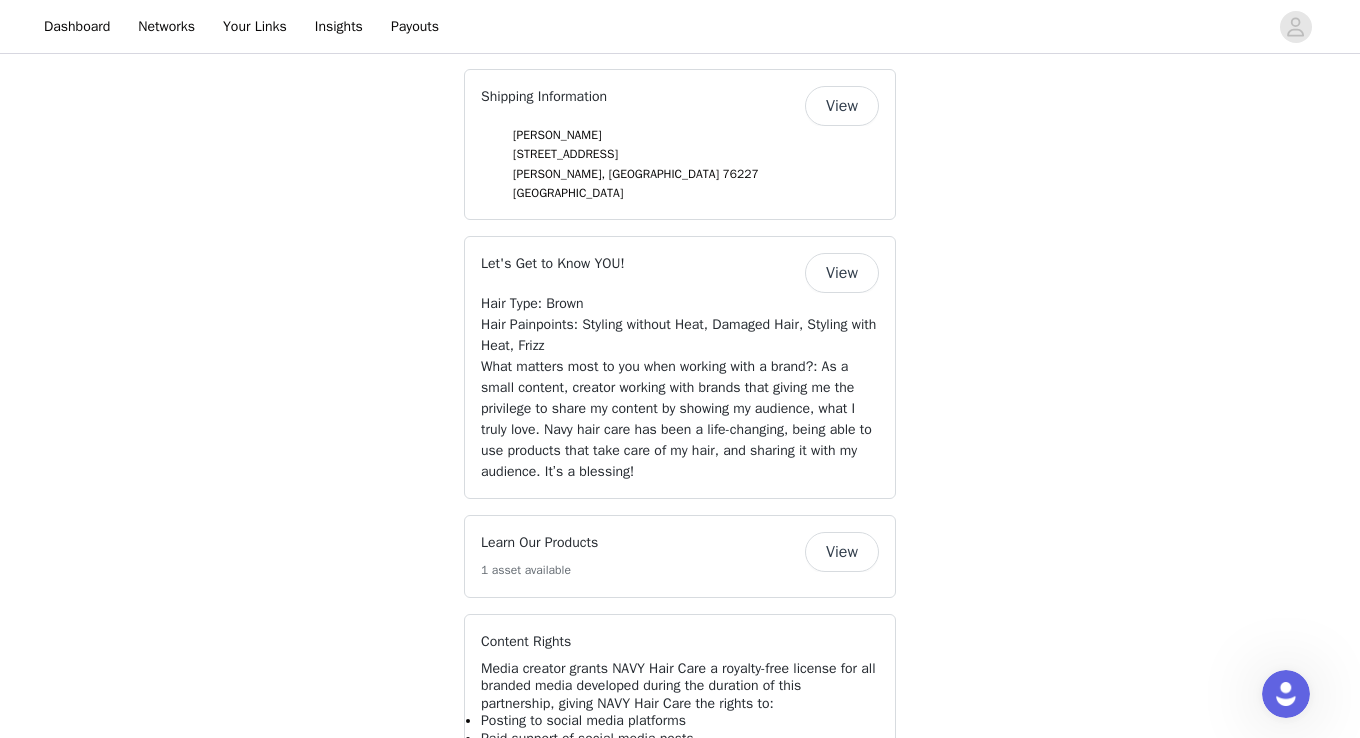 scroll, scrollTop: 1828, scrollLeft: 0, axis: vertical 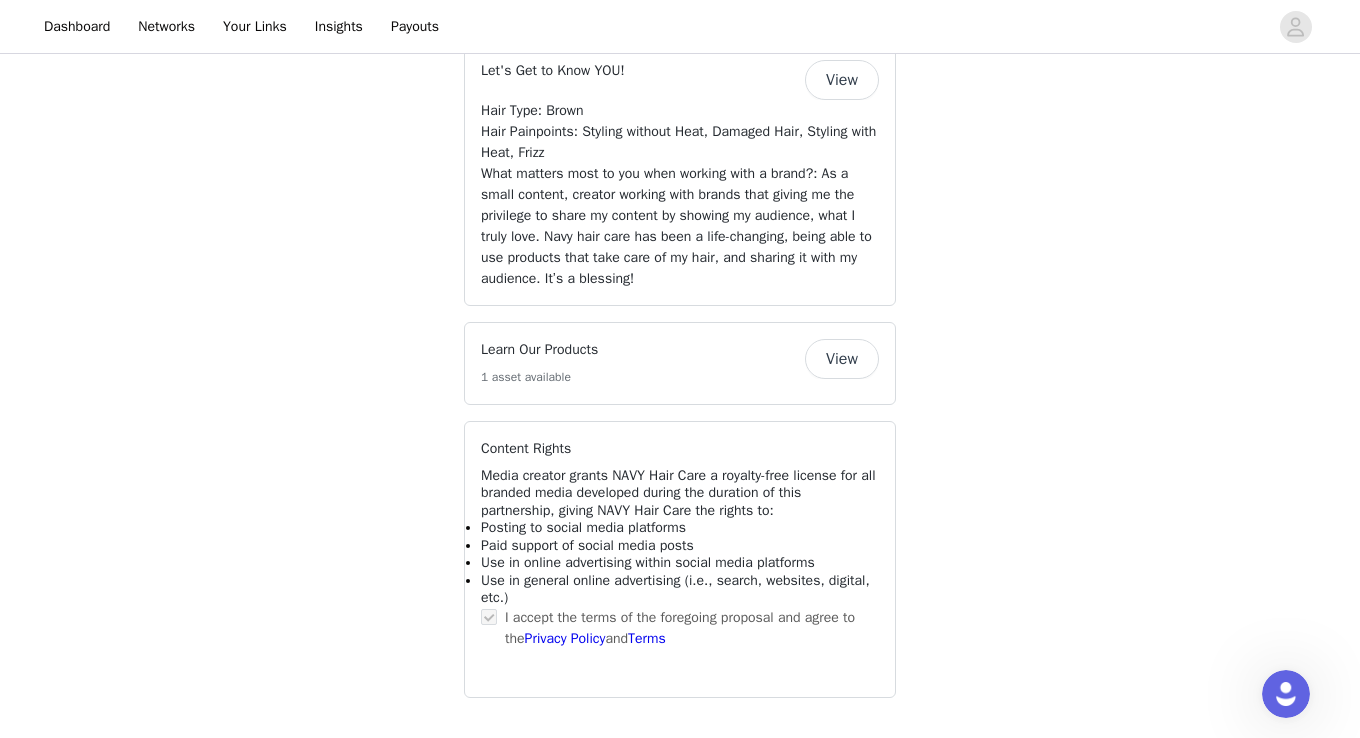 click on "View" at bounding box center [842, 80] 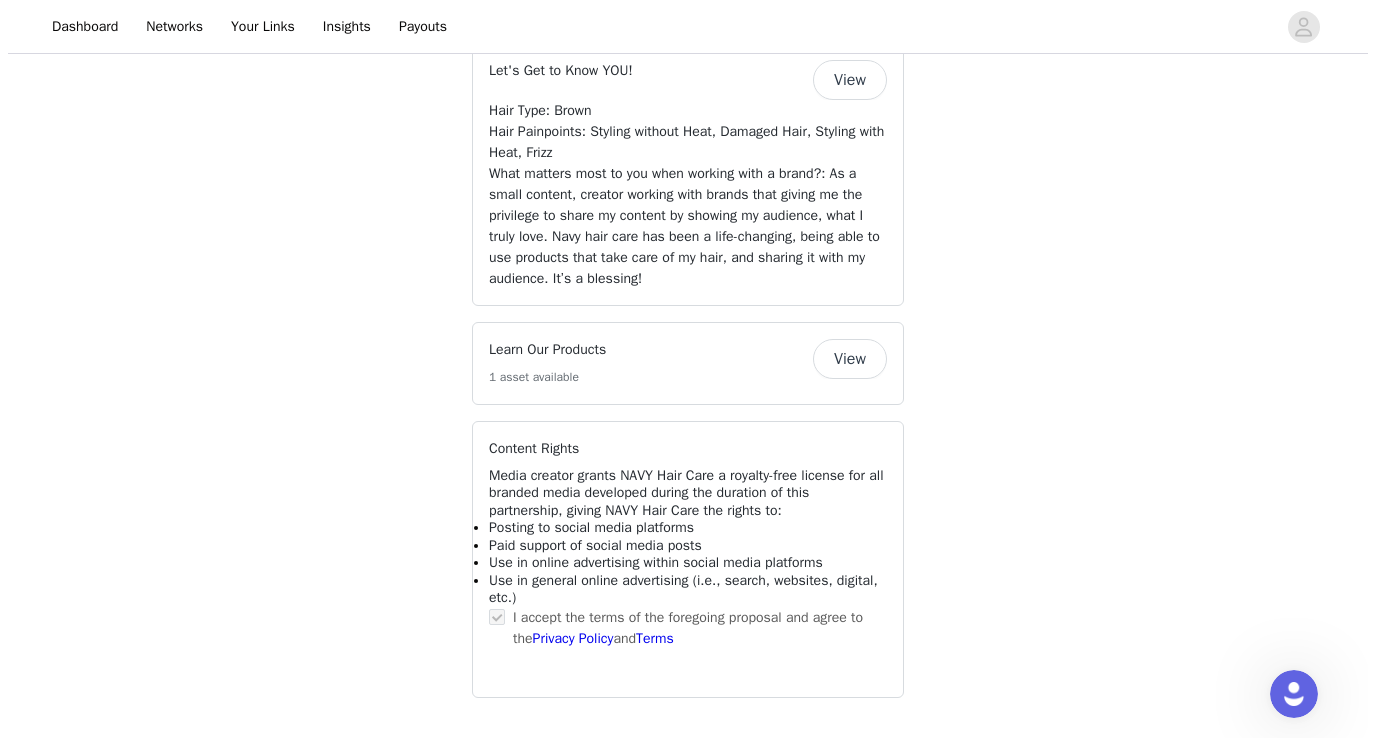 scroll, scrollTop: 0, scrollLeft: 0, axis: both 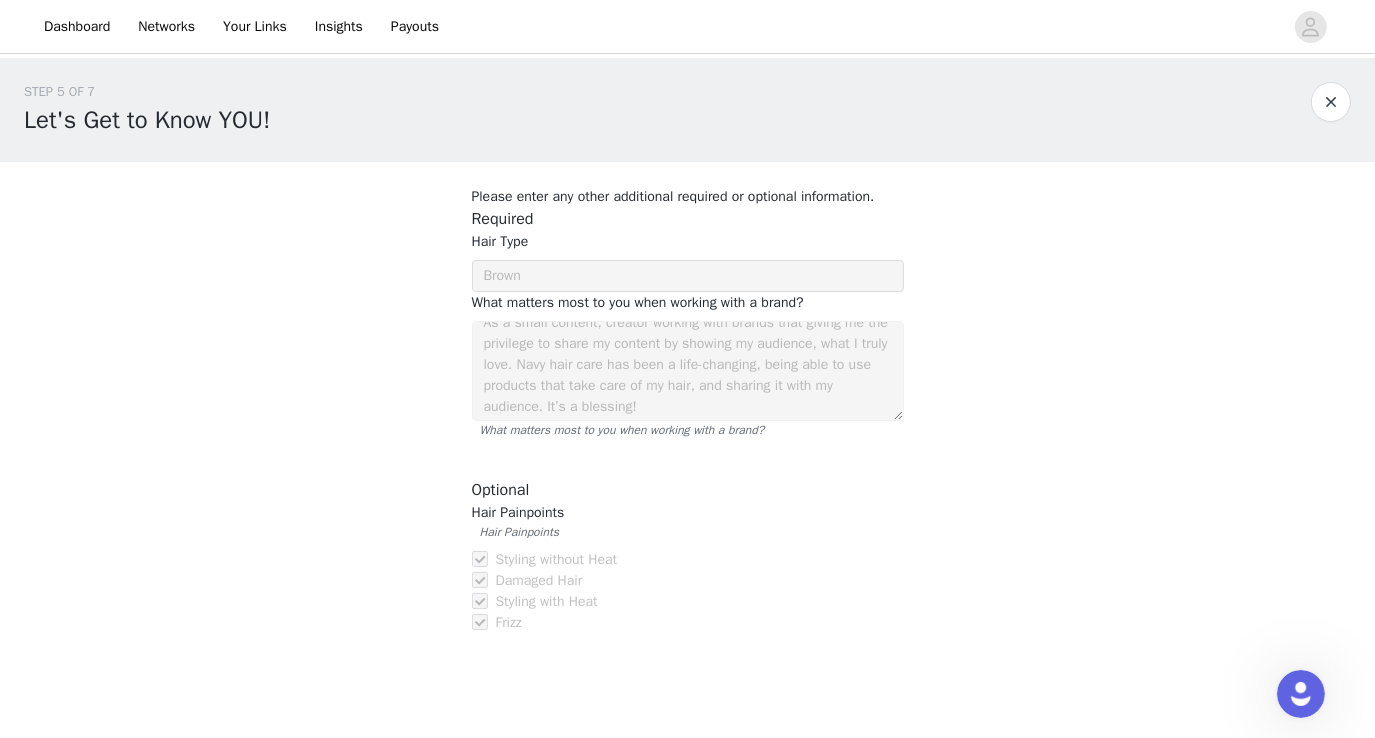 click at bounding box center [1331, 102] 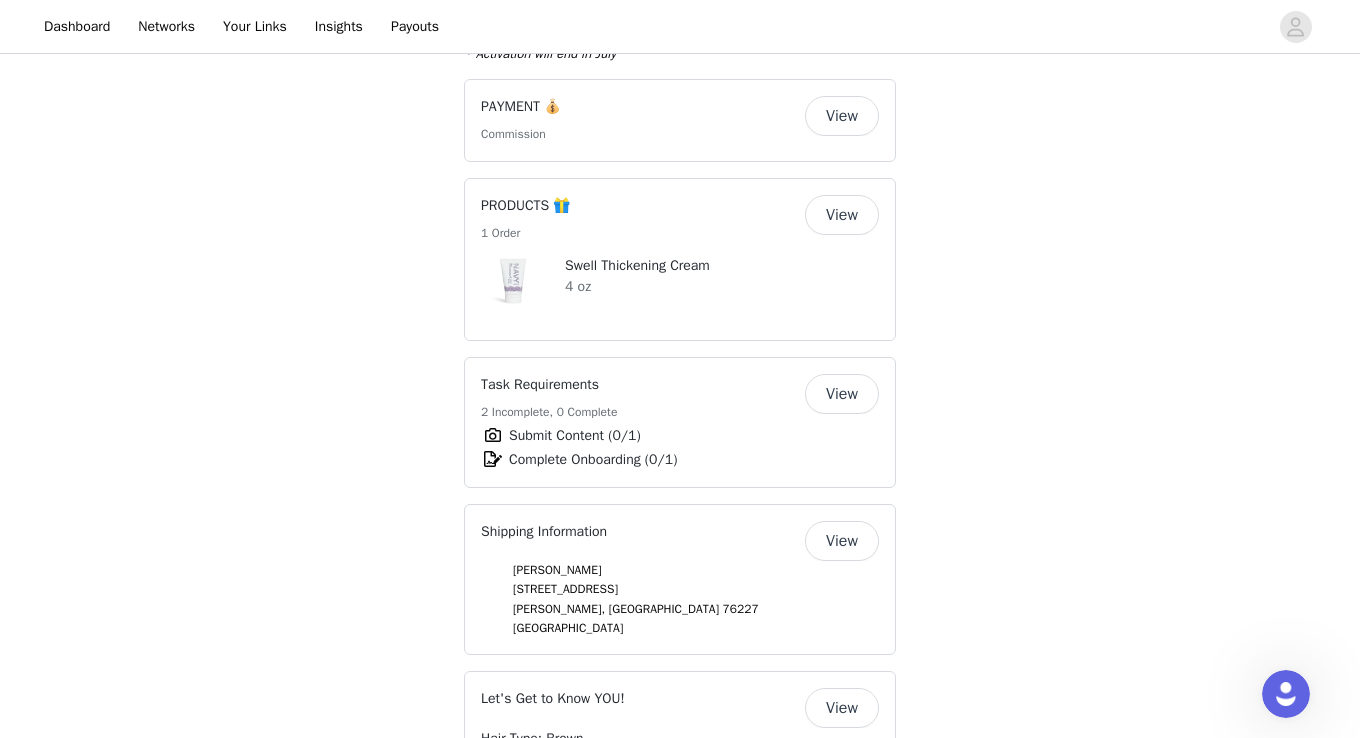 scroll, scrollTop: 1192, scrollLeft: 0, axis: vertical 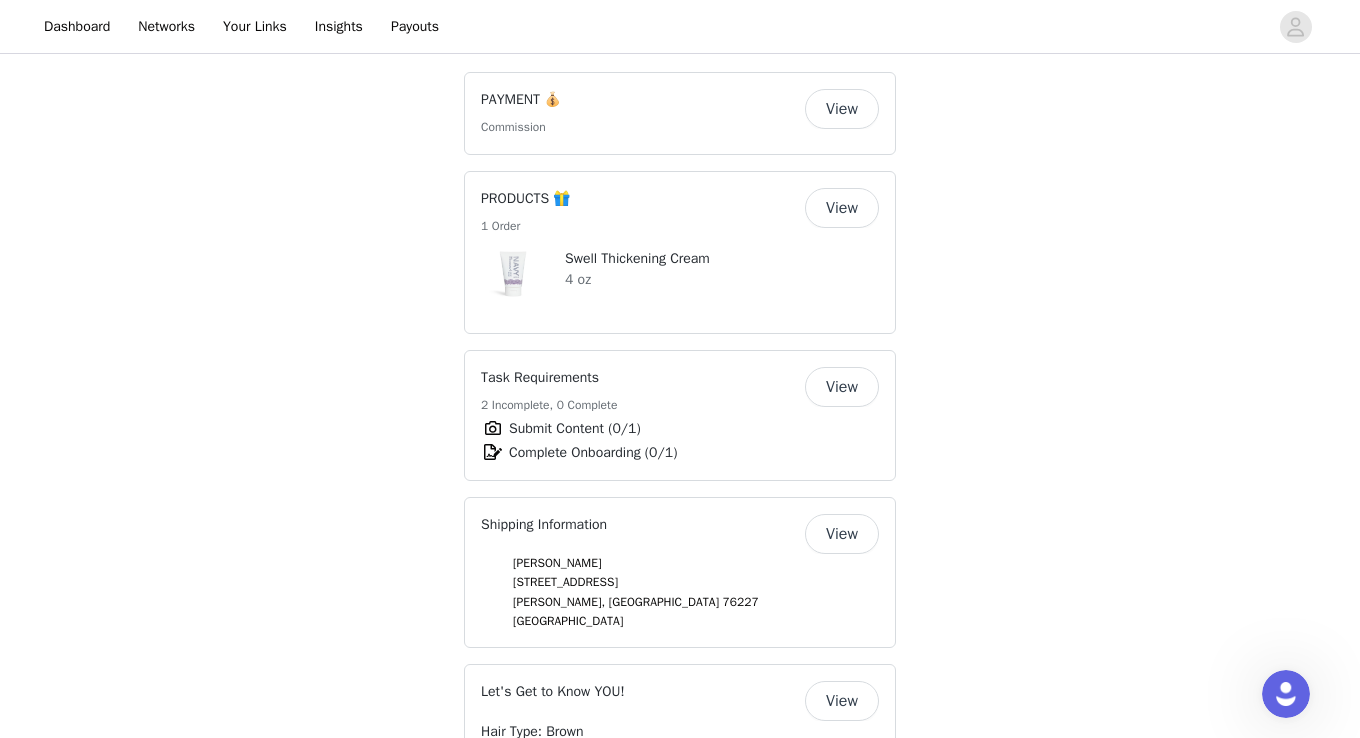 click on "View" at bounding box center [842, 109] 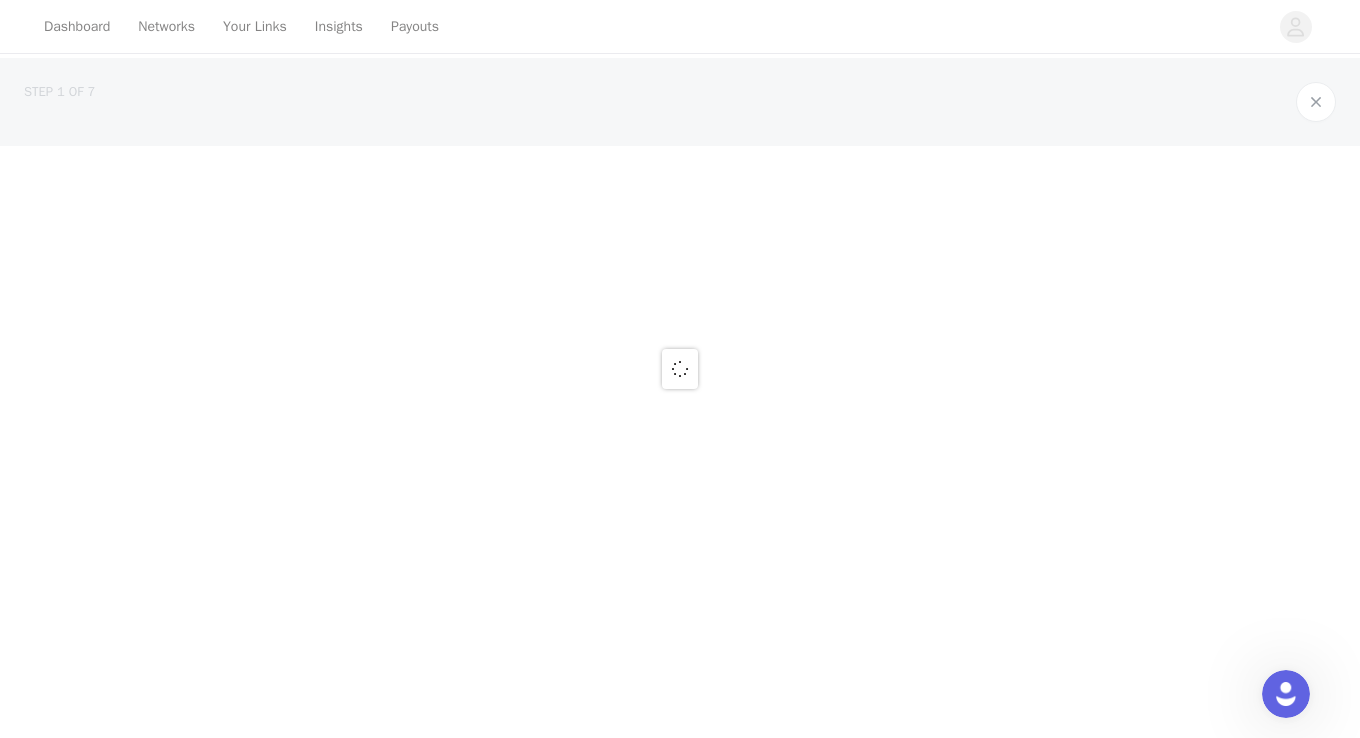 scroll, scrollTop: 0, scrollLeft: 0, axis: both 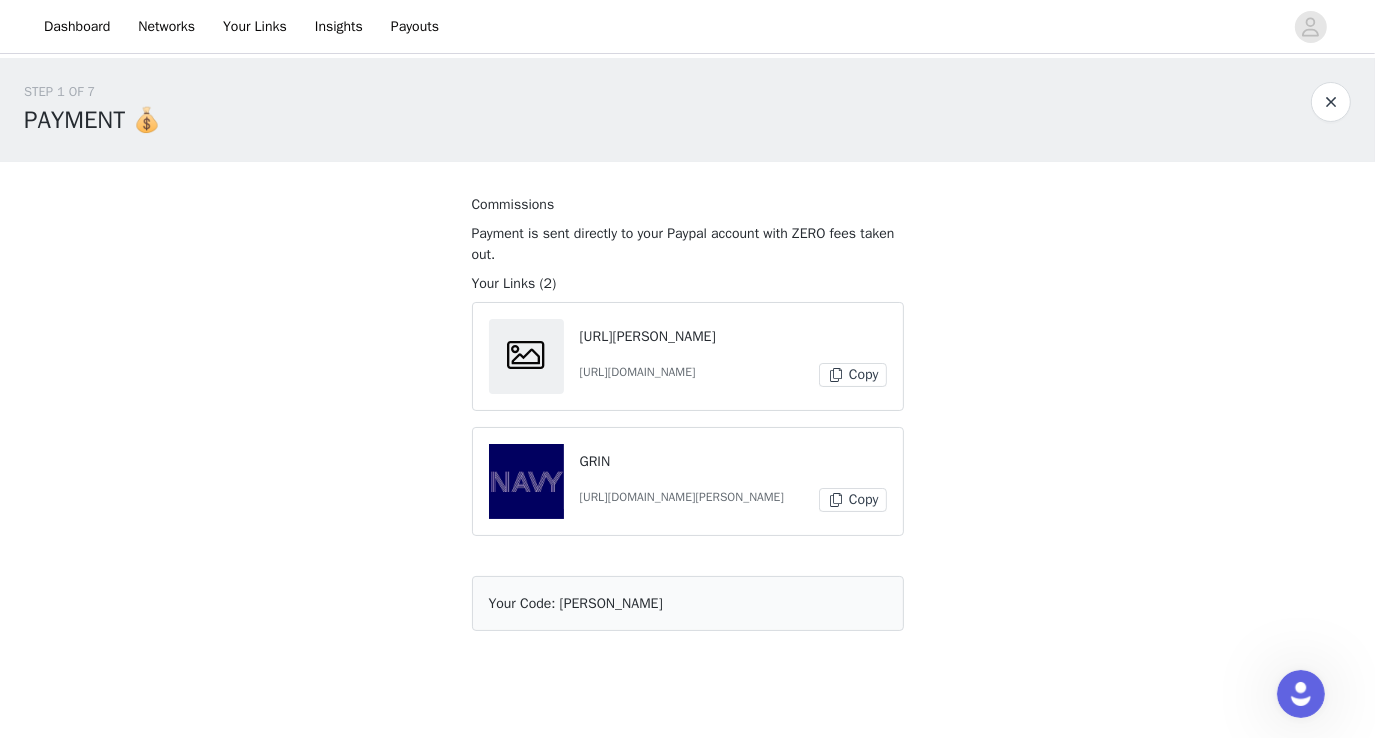 click at bounding box center [1331, 102] 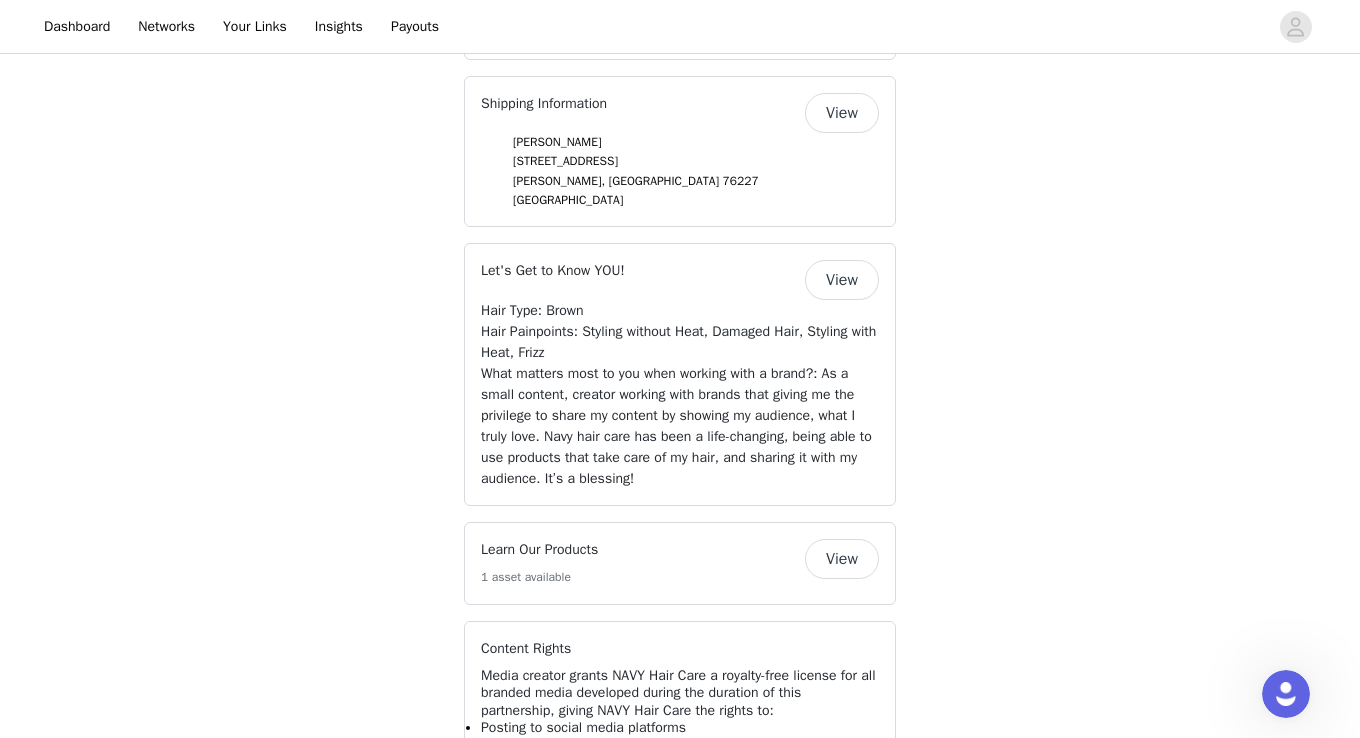 scroll, scrollTop: 1828, scrollLeft: 0, axis: vertical 